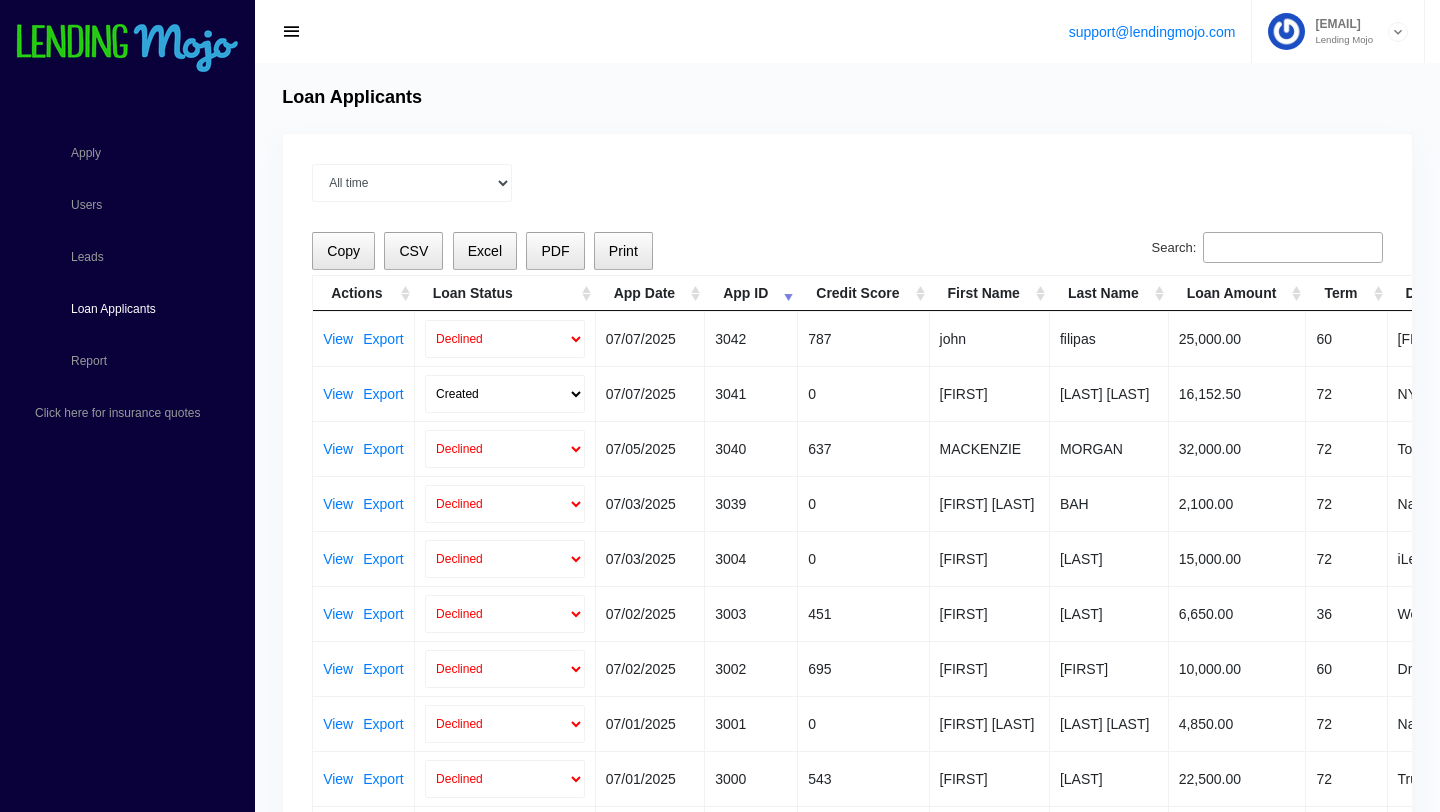 scroll, scrollTop: 0, scrollLeft: 0, axis: both 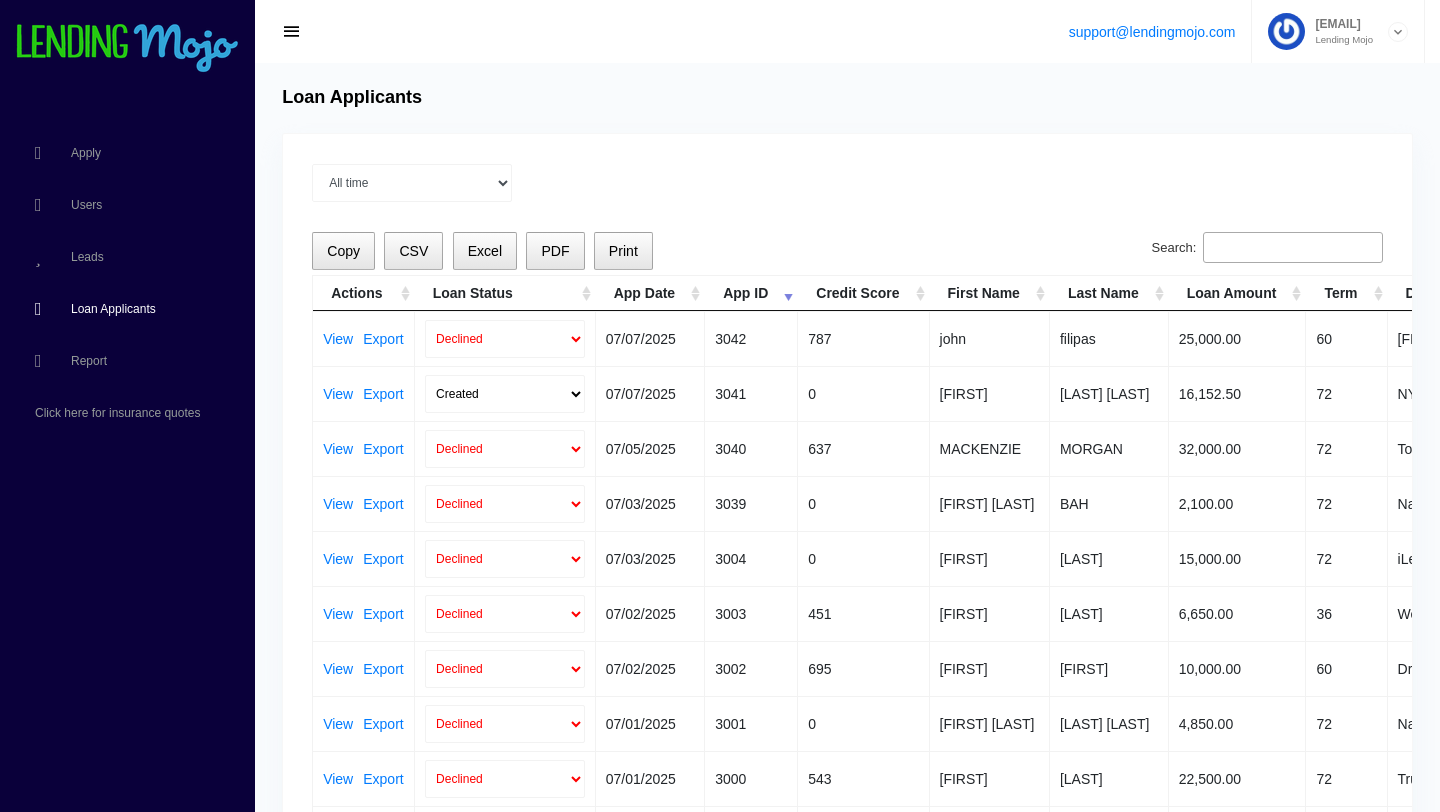click on "Loan Applicants" at bounding box center [113, 309] 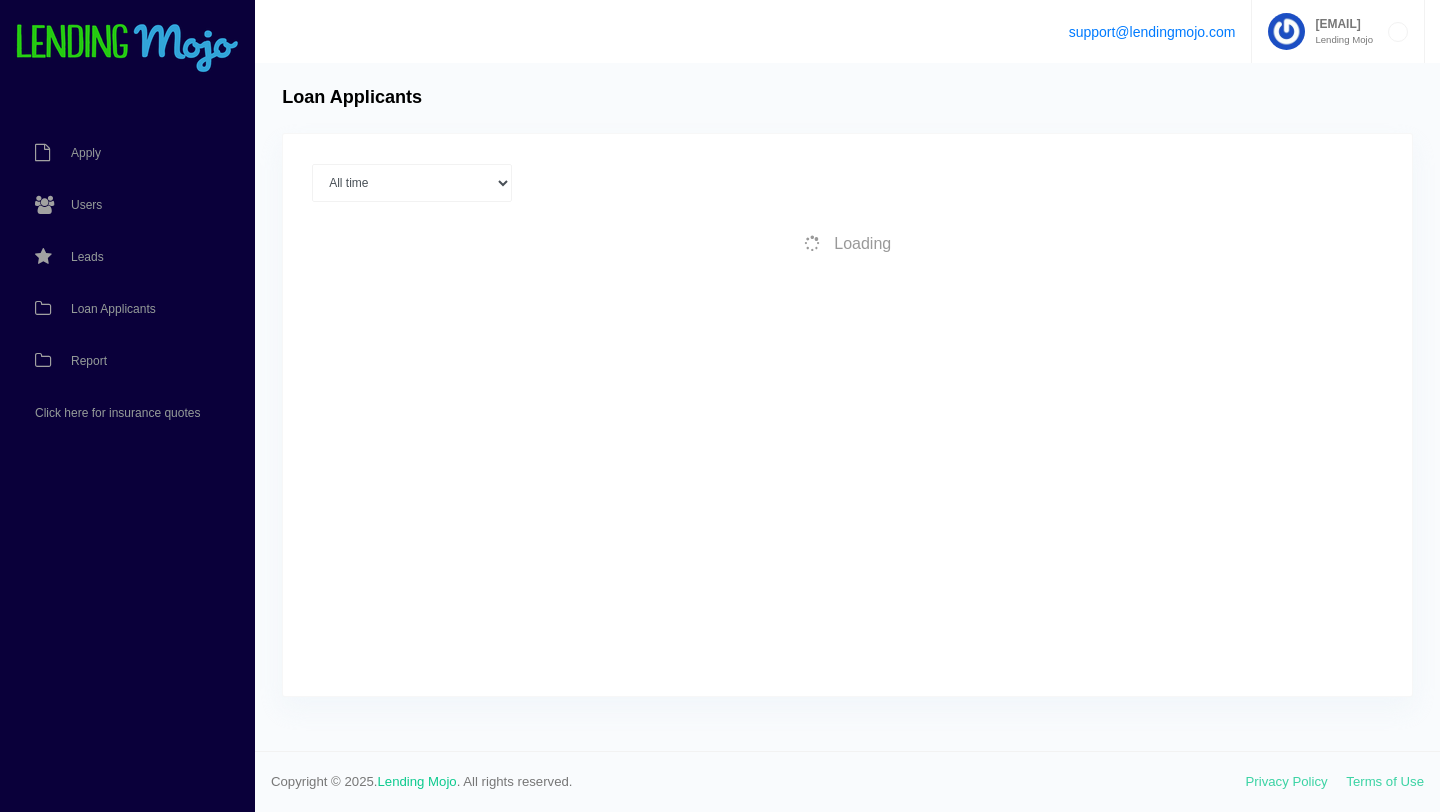scroll, scrollTop: 0, scrollLeft: 0, axis: both 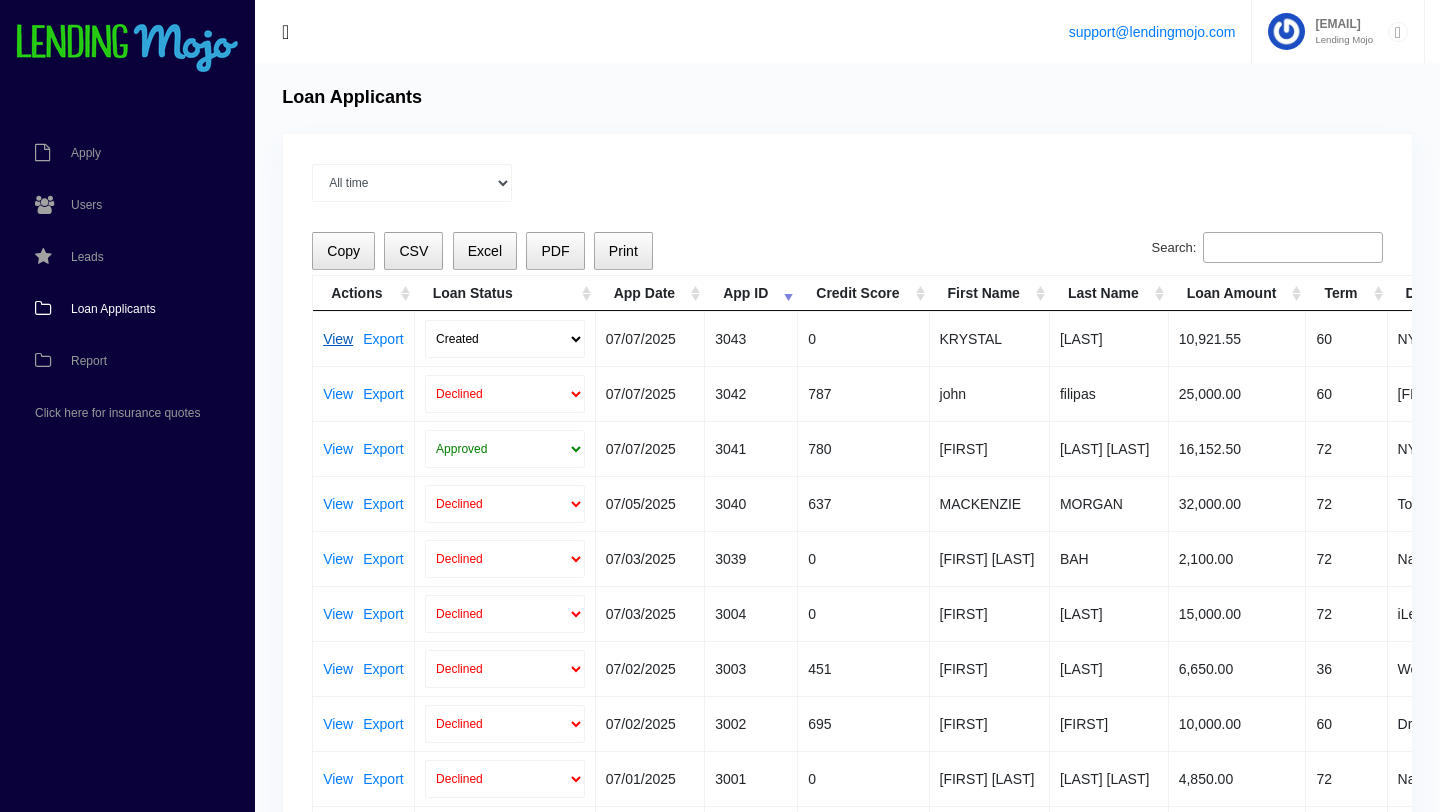 click on "View" at bounding box center (338, 339) 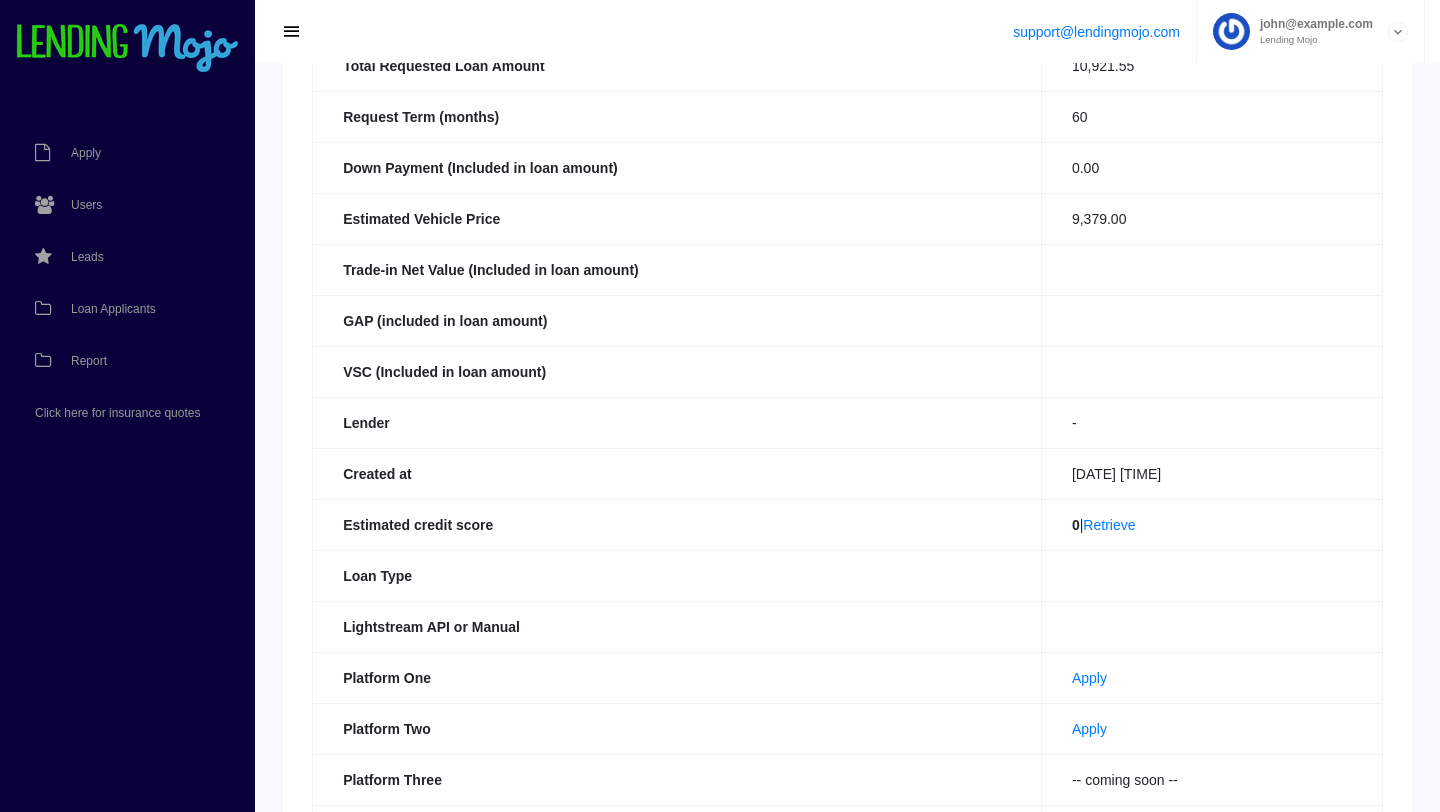 scroll, scrollTop: 301, scrollLeft: 0, axis: vertical 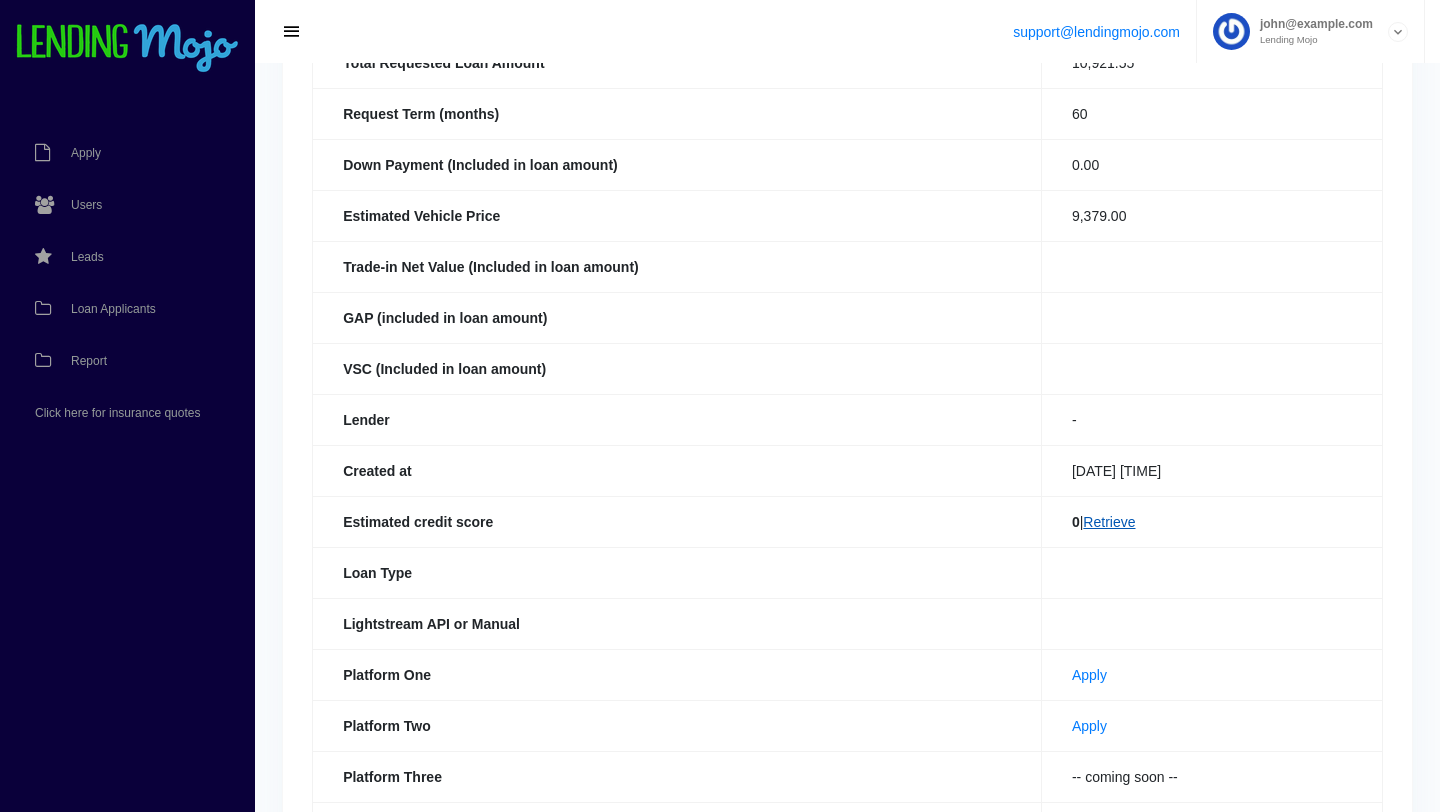 click on "Retrieve" at bounding box center [1109, 522] 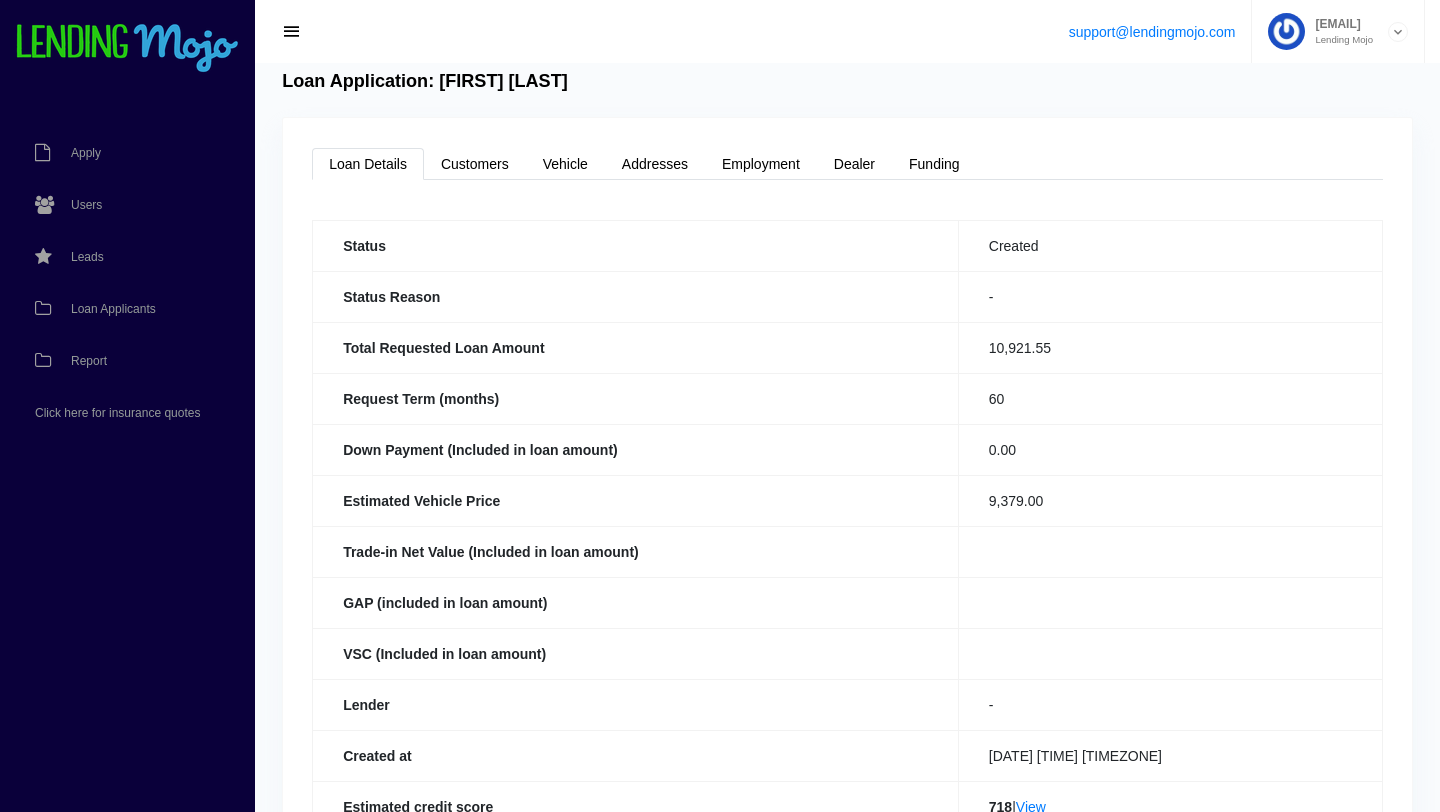 scroll, scrollTop: 0, scrollLeft: 0, axis: both 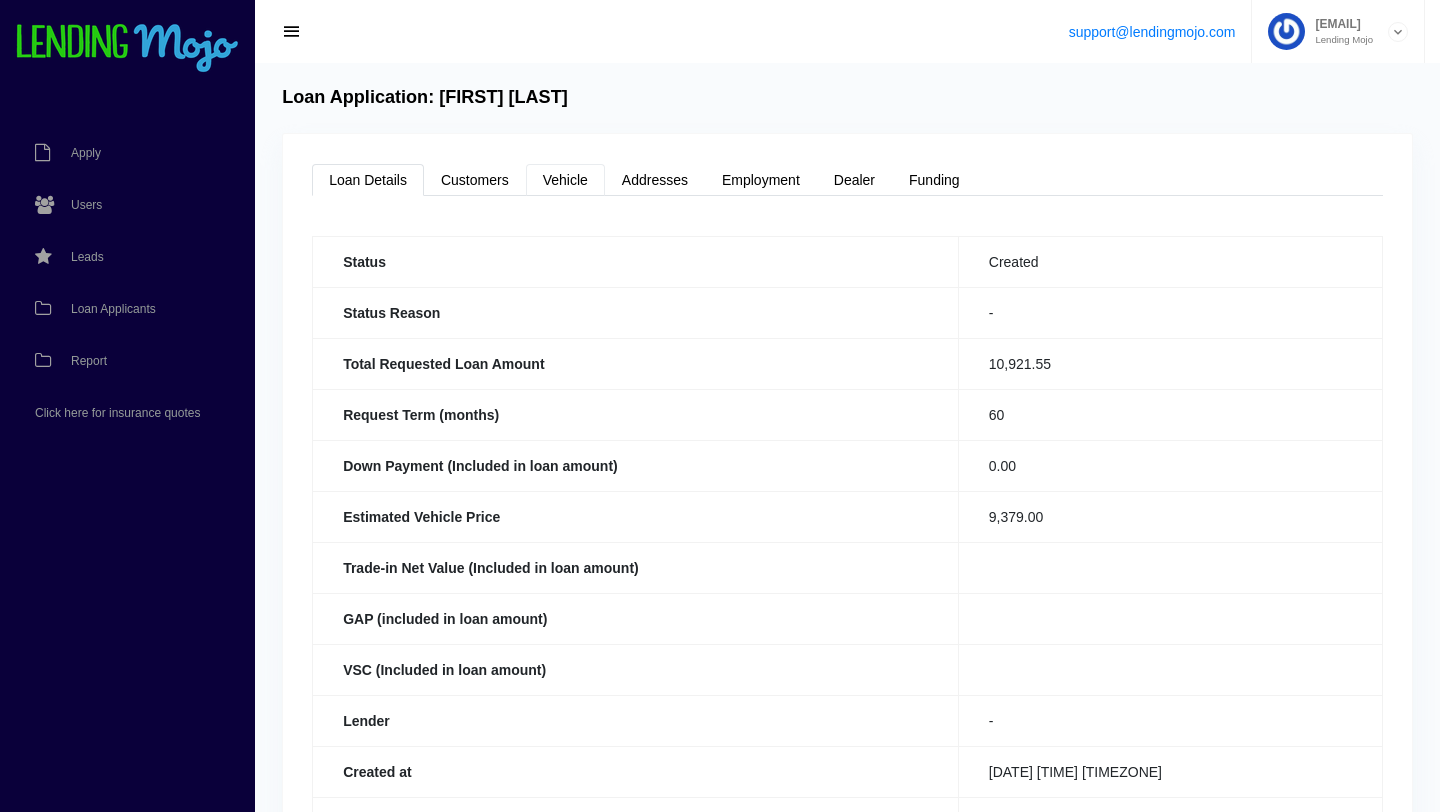 click on "Vehicle" at bounding box center (565, 180) 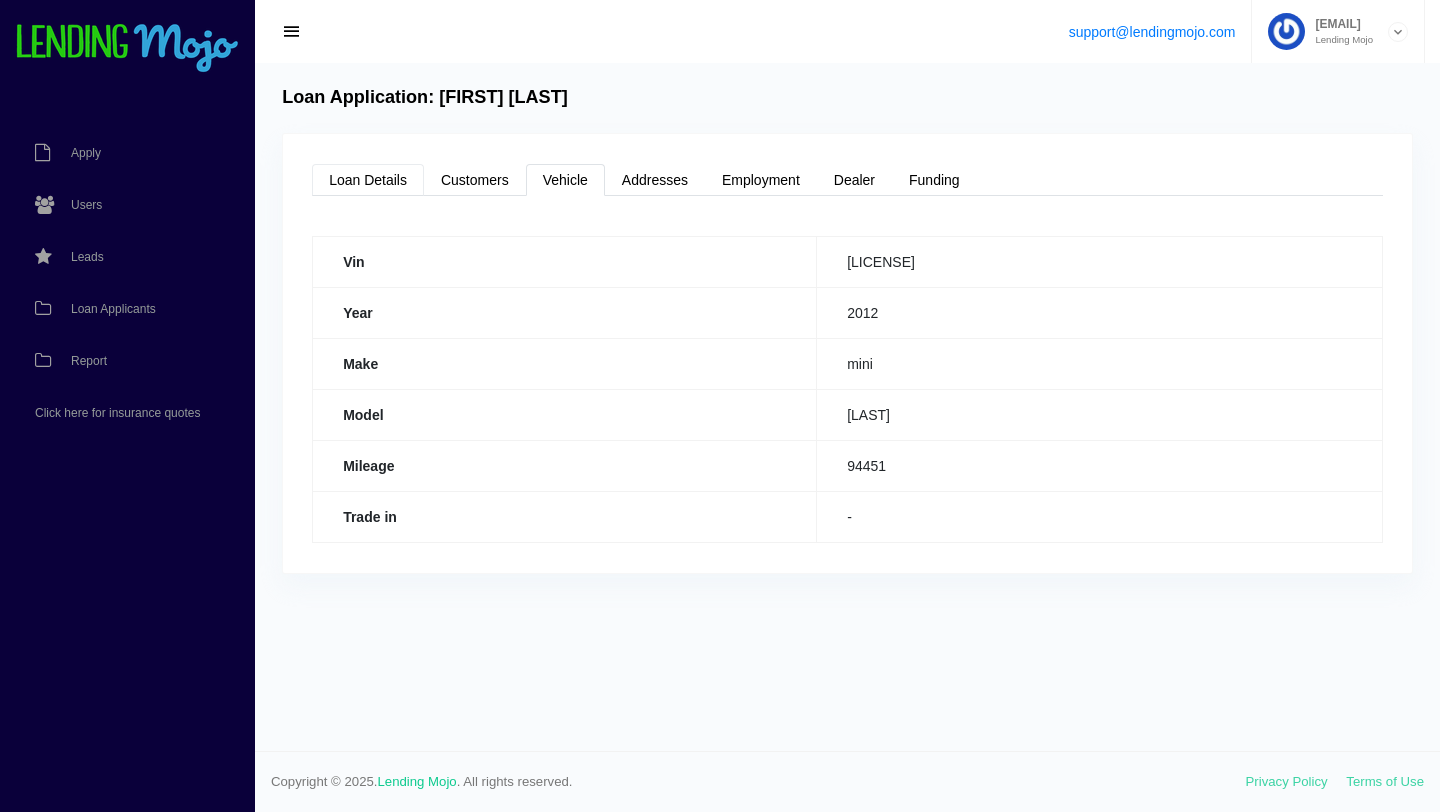 click on "Loan Details" at bounding box center [368, 180] 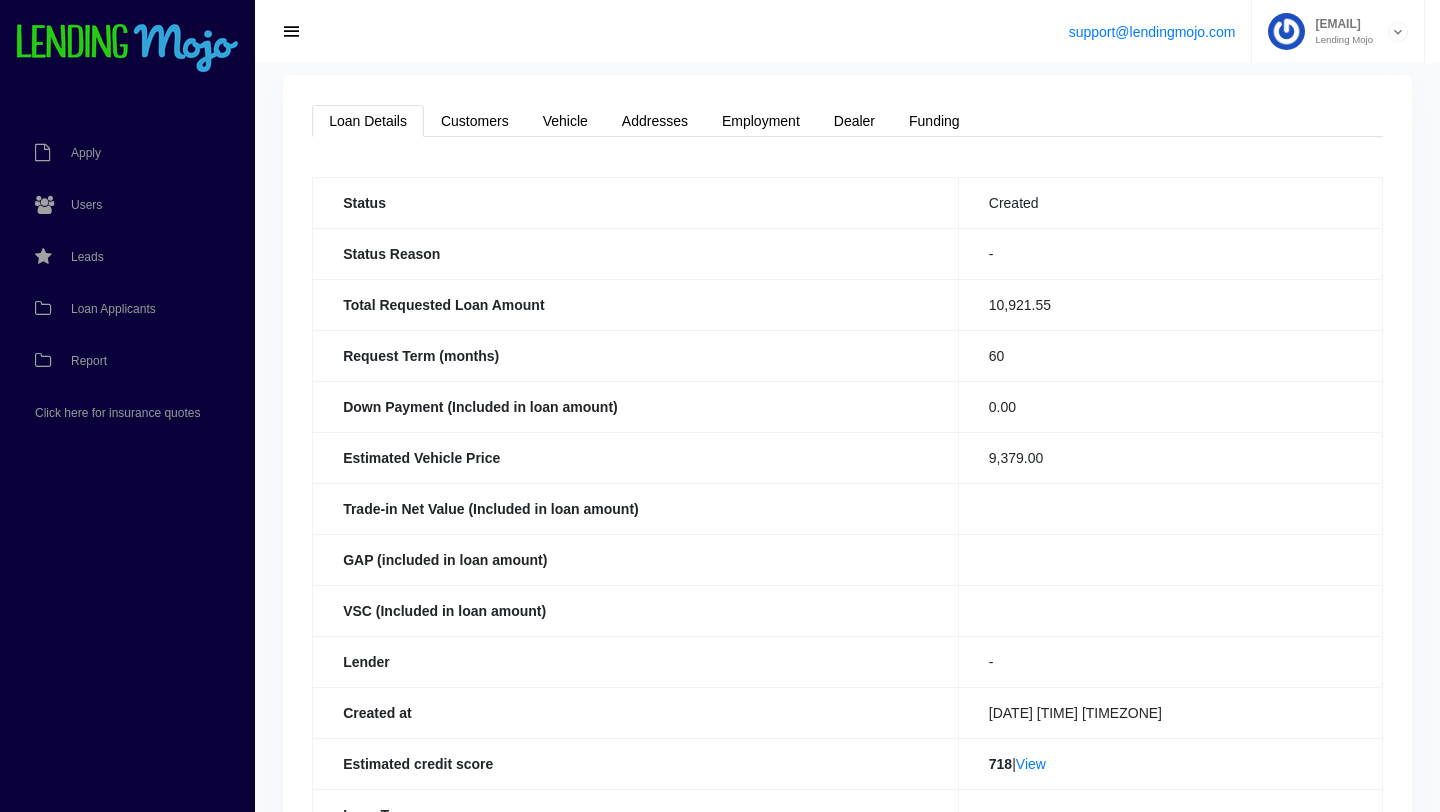scroll, scrollTop: 0, scrollLeft: 0, axis: both 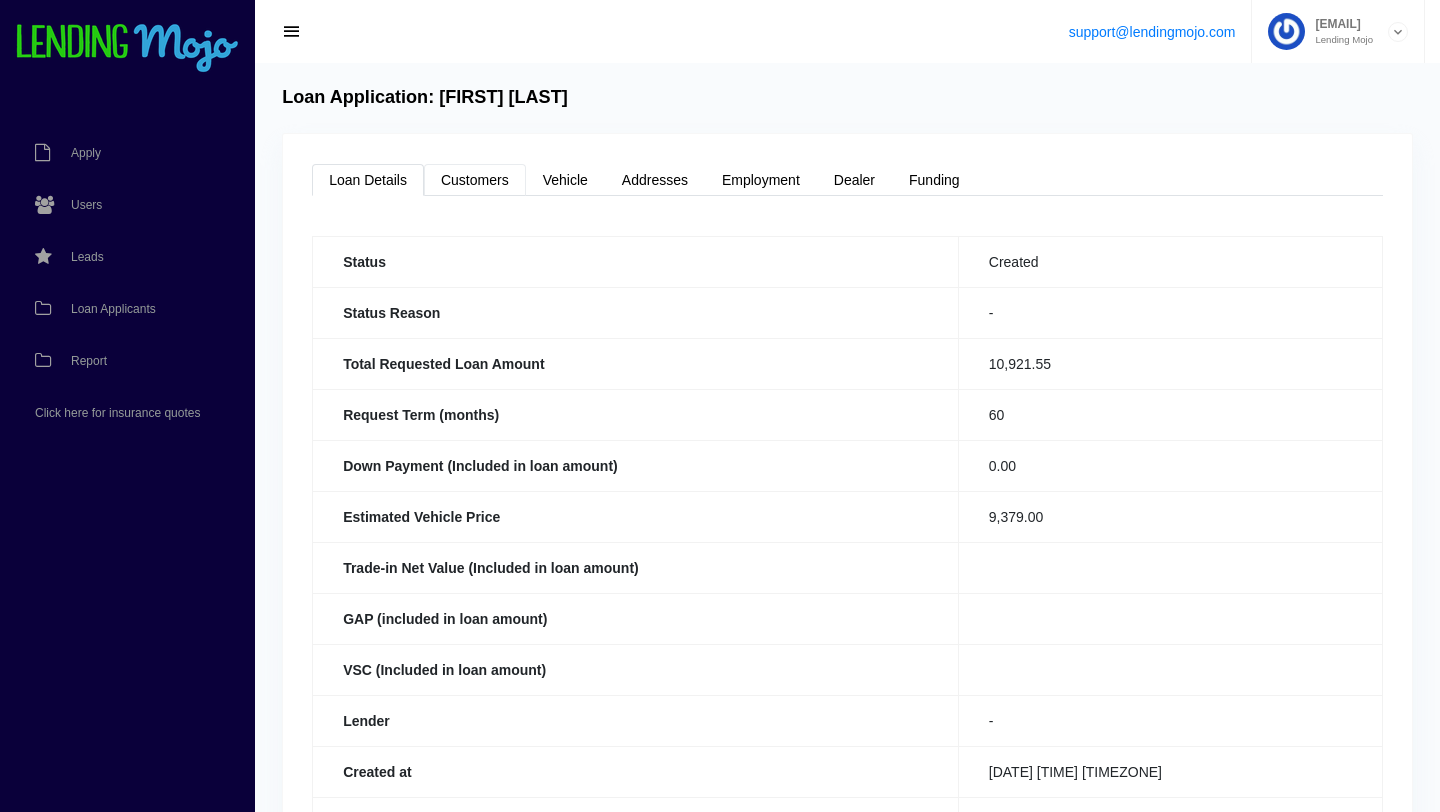 click on "Customers" at bounding box center (475, 180) 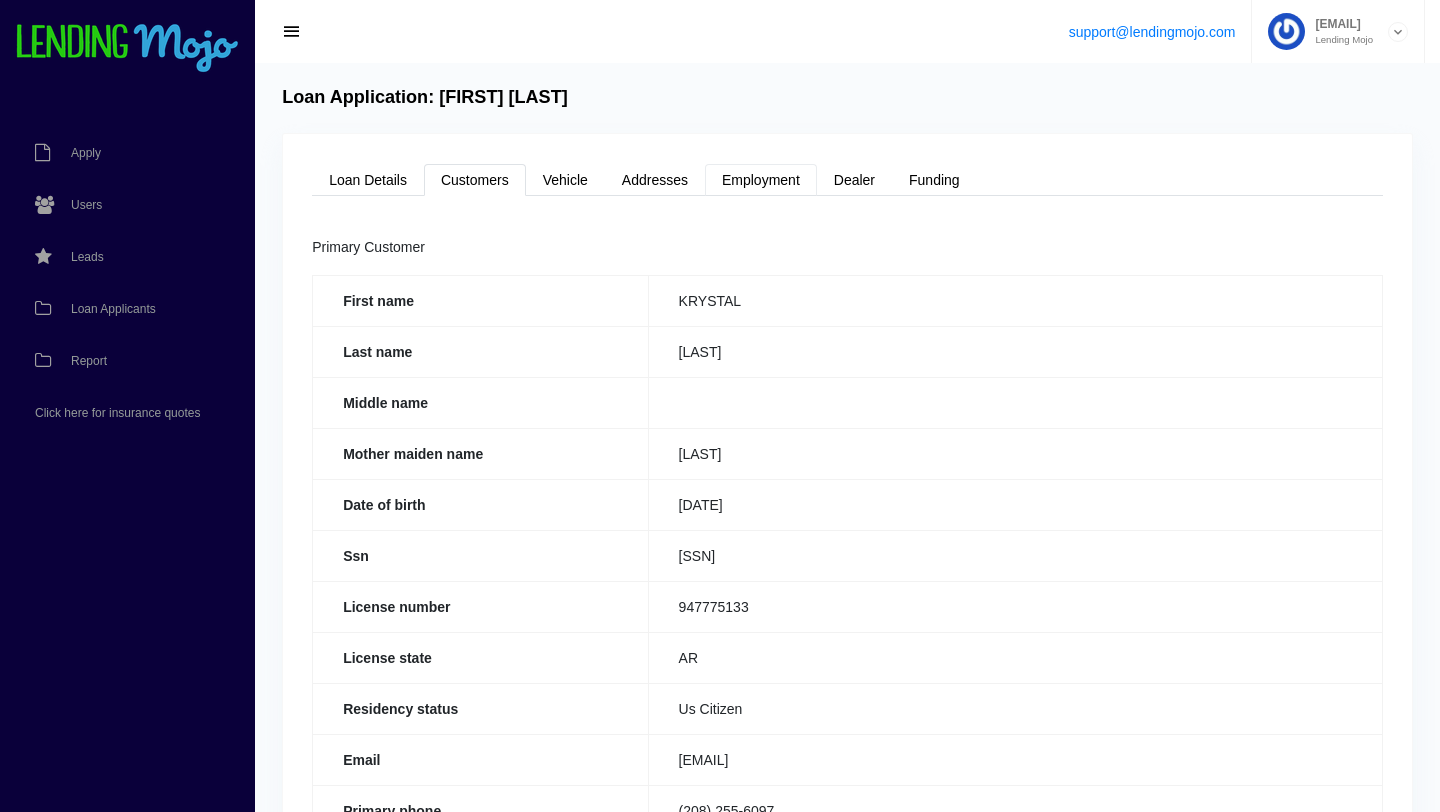 click on "Employment" at bounding box center (761, 180) 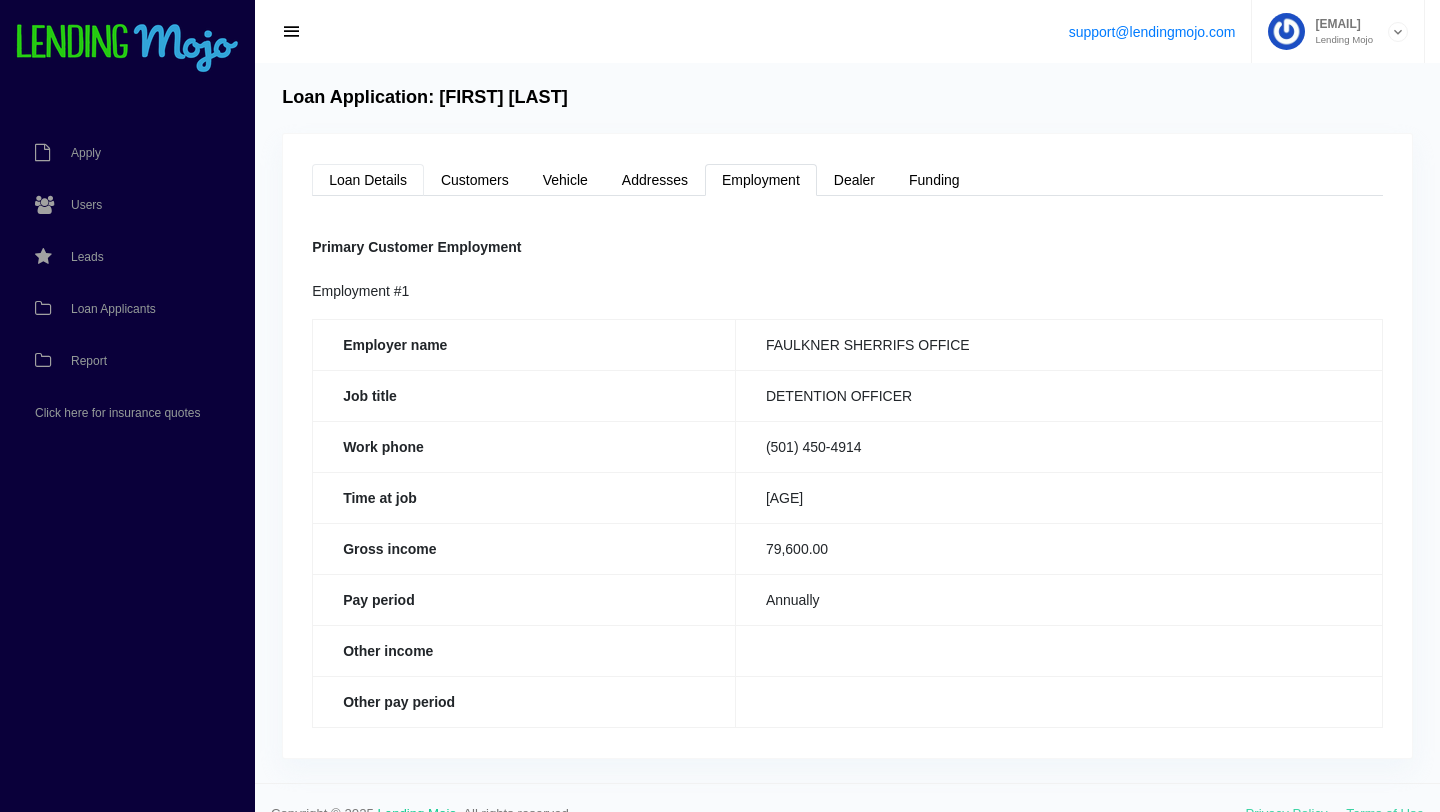 click on "Loan Details" at bounding box center [368, 180] 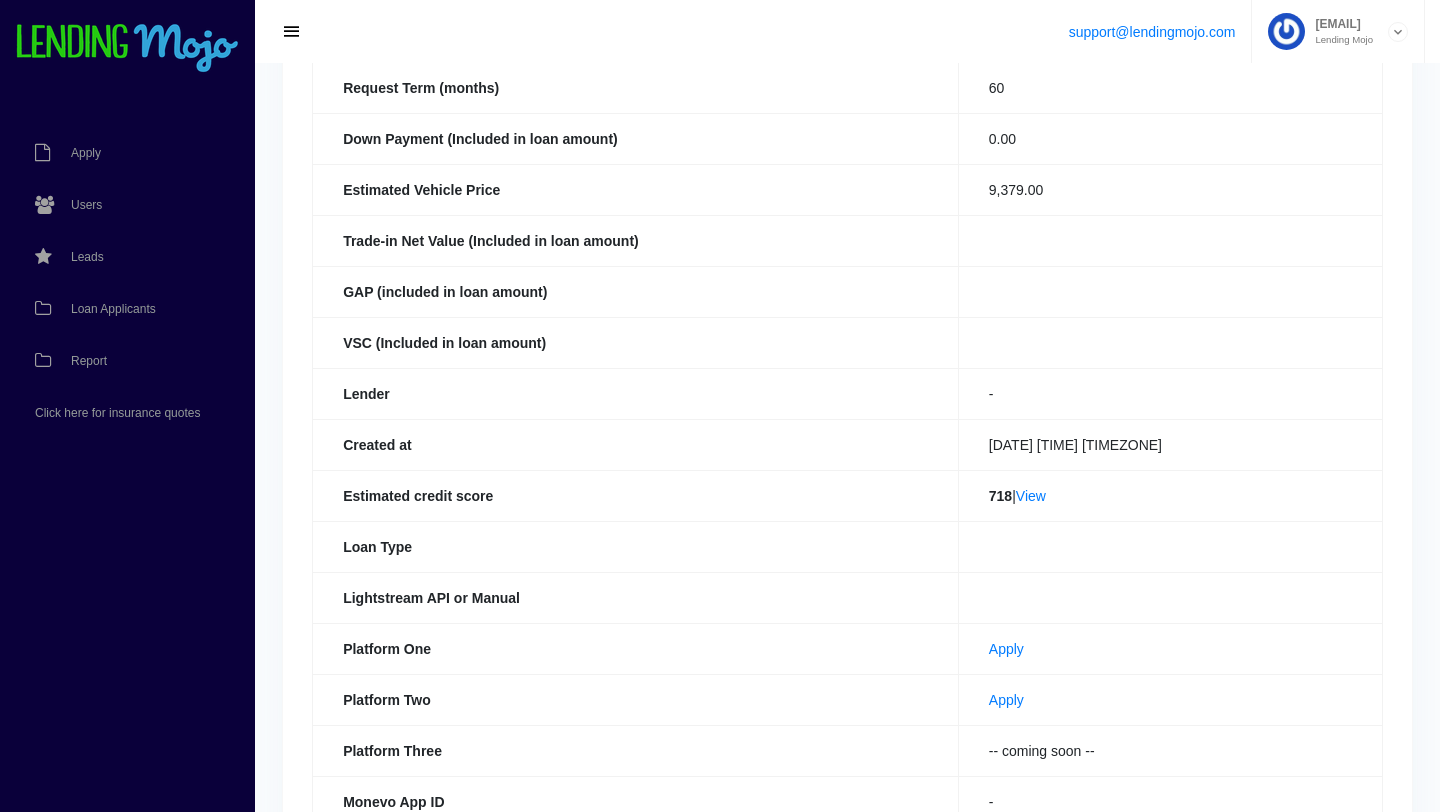 scroll, scrollTop: 329, scrollLeft: 0, axis: vertical 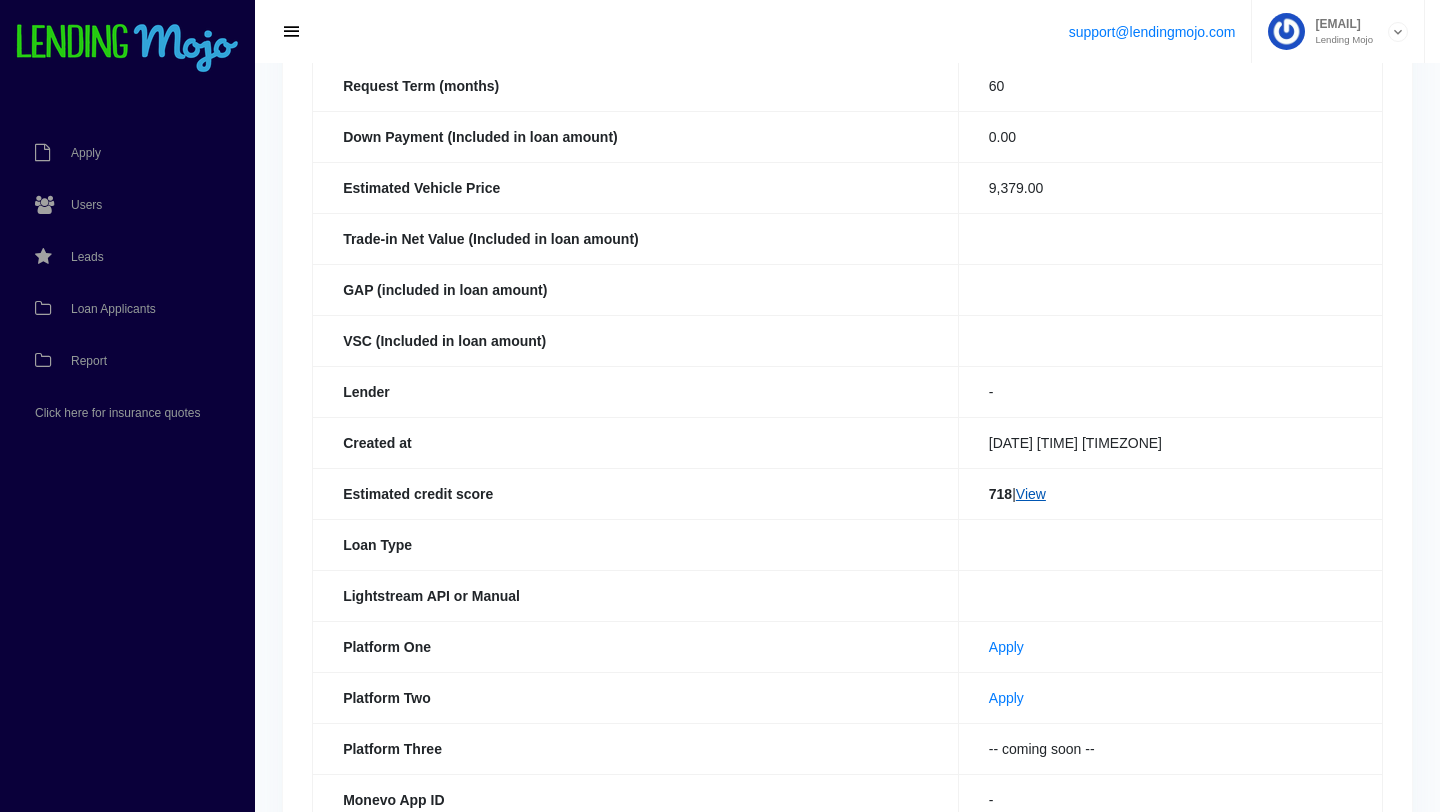 click on "View" at bounding box center (1031, 494) 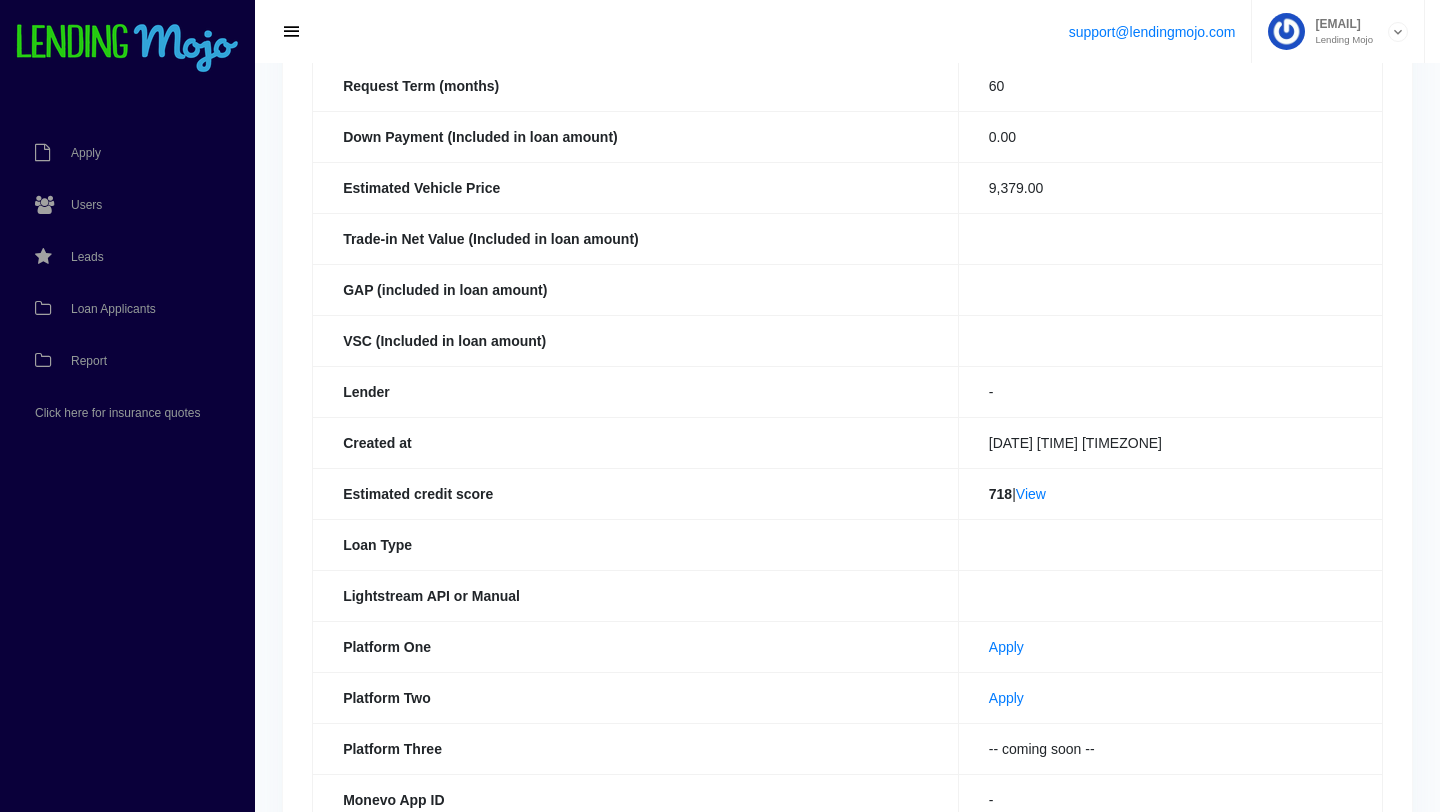 scroll, scrollTop: 0, scrollLeft: 0, axis: both 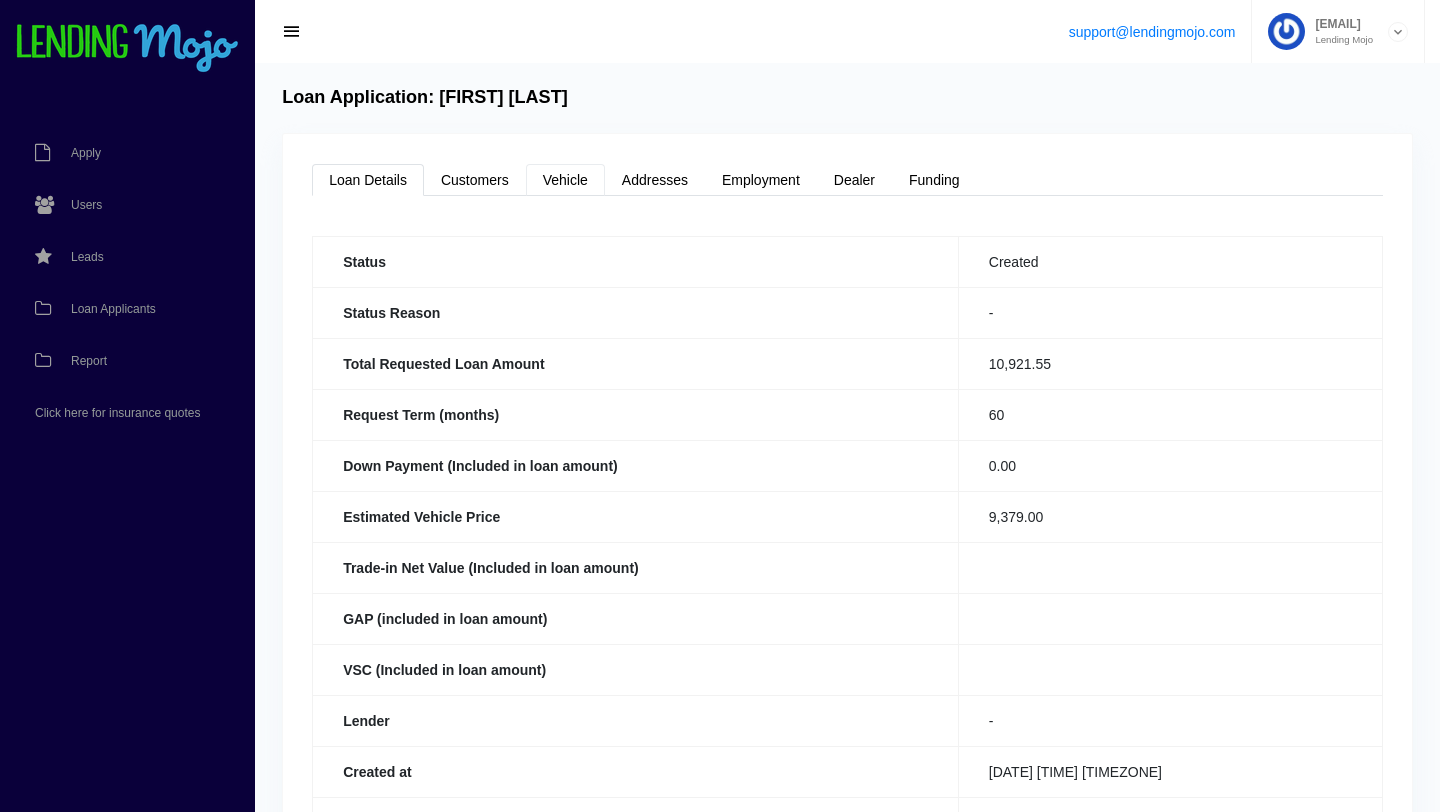 click on "Vehicle" at bounding box center [565, 180] 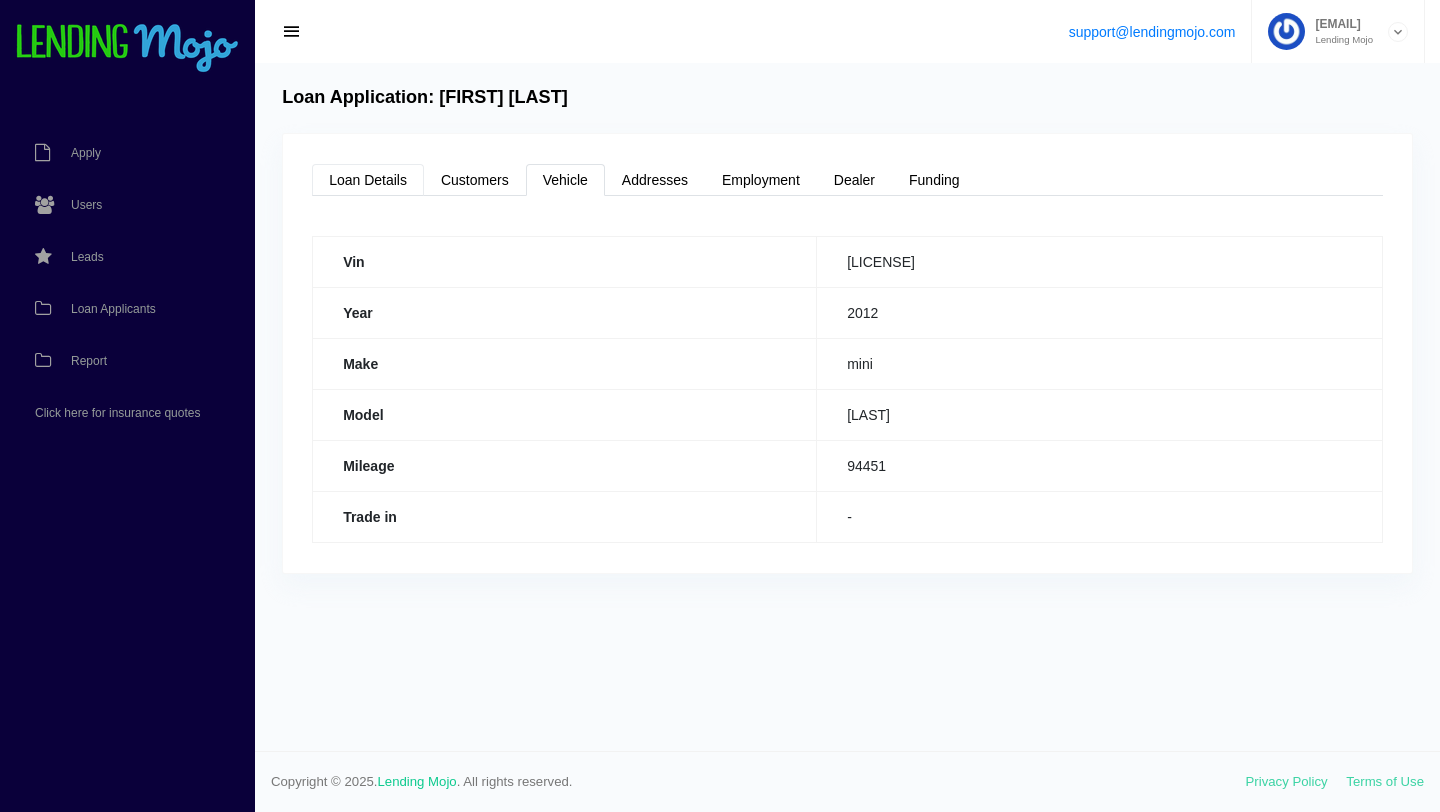 click on "Loan Details" at bounding box center [368, 180] 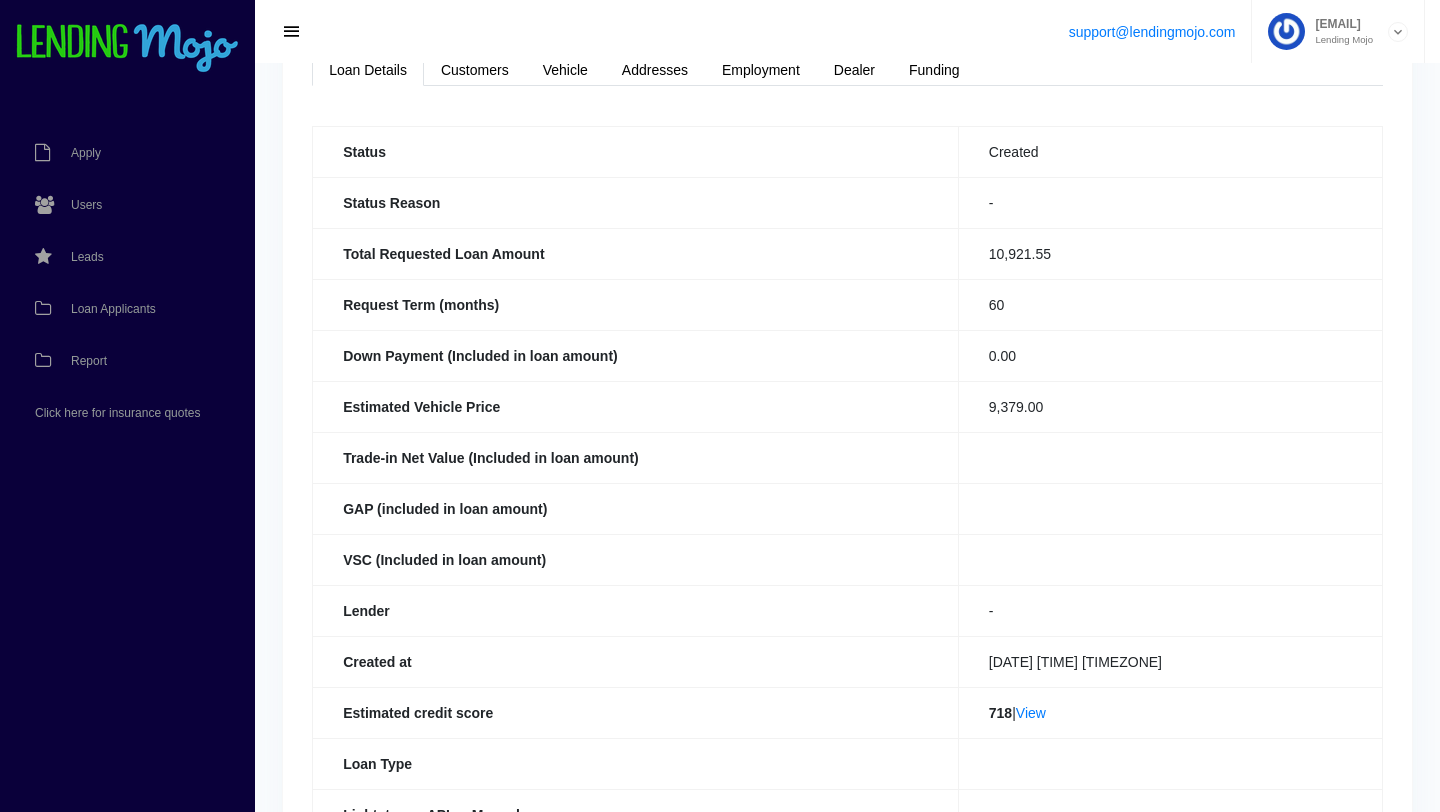 scroll, scrollTop: 0, scrollLeft: 0, axis: both 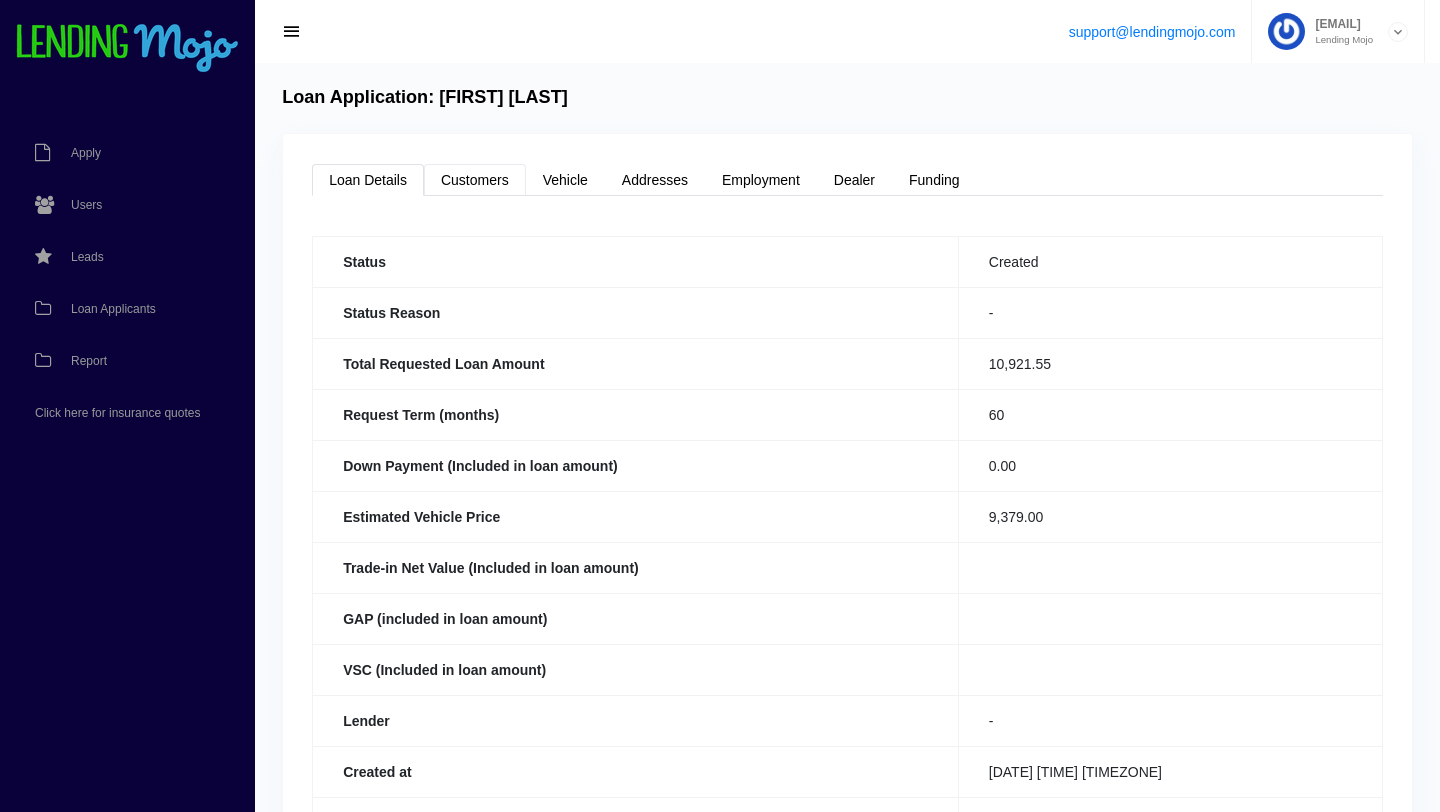 click on "Customers" at bounding box center [475, 180] 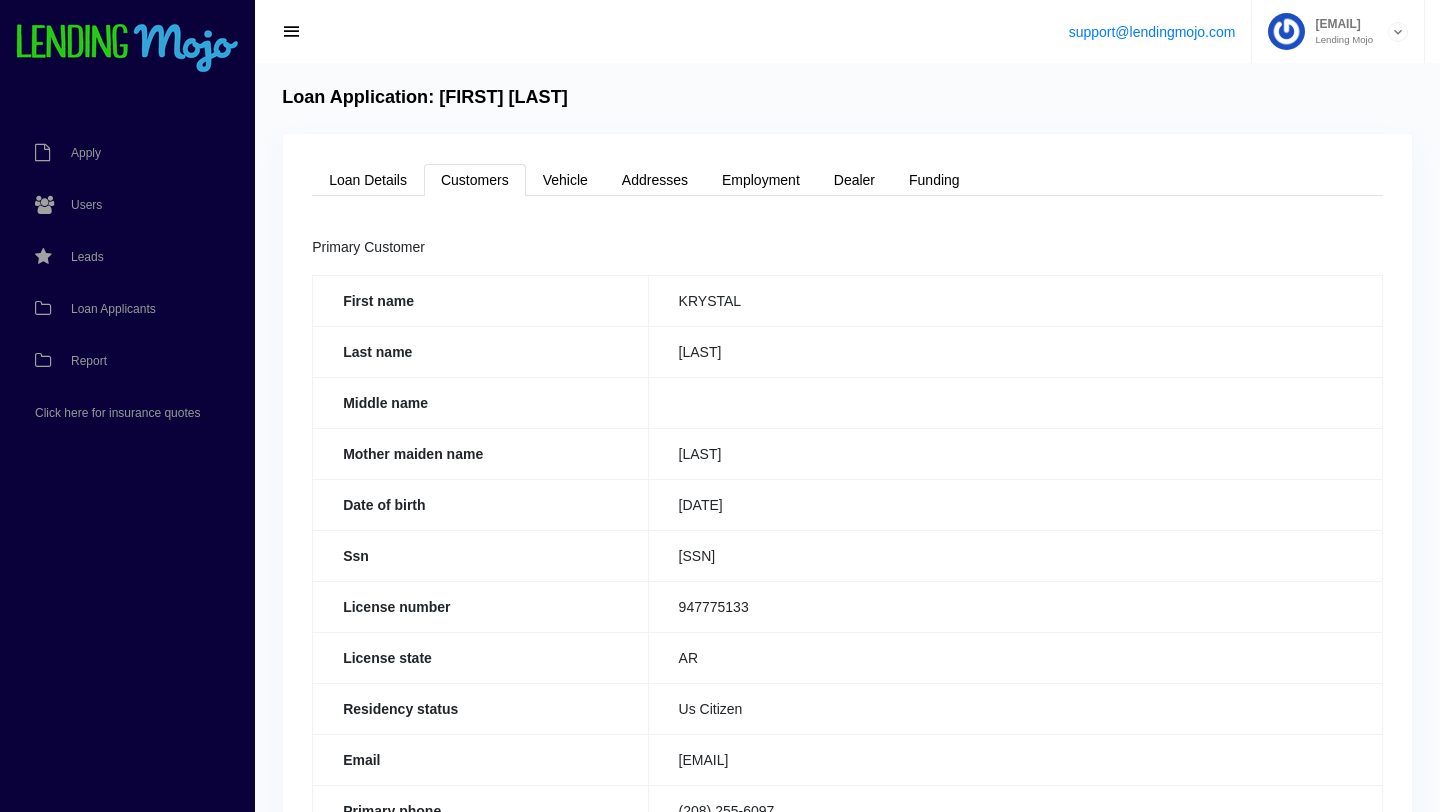 drag, startPoint x: 763, startPoint y: 557, endPoint x: 679, endPoint y: 555, distance: 84.0238 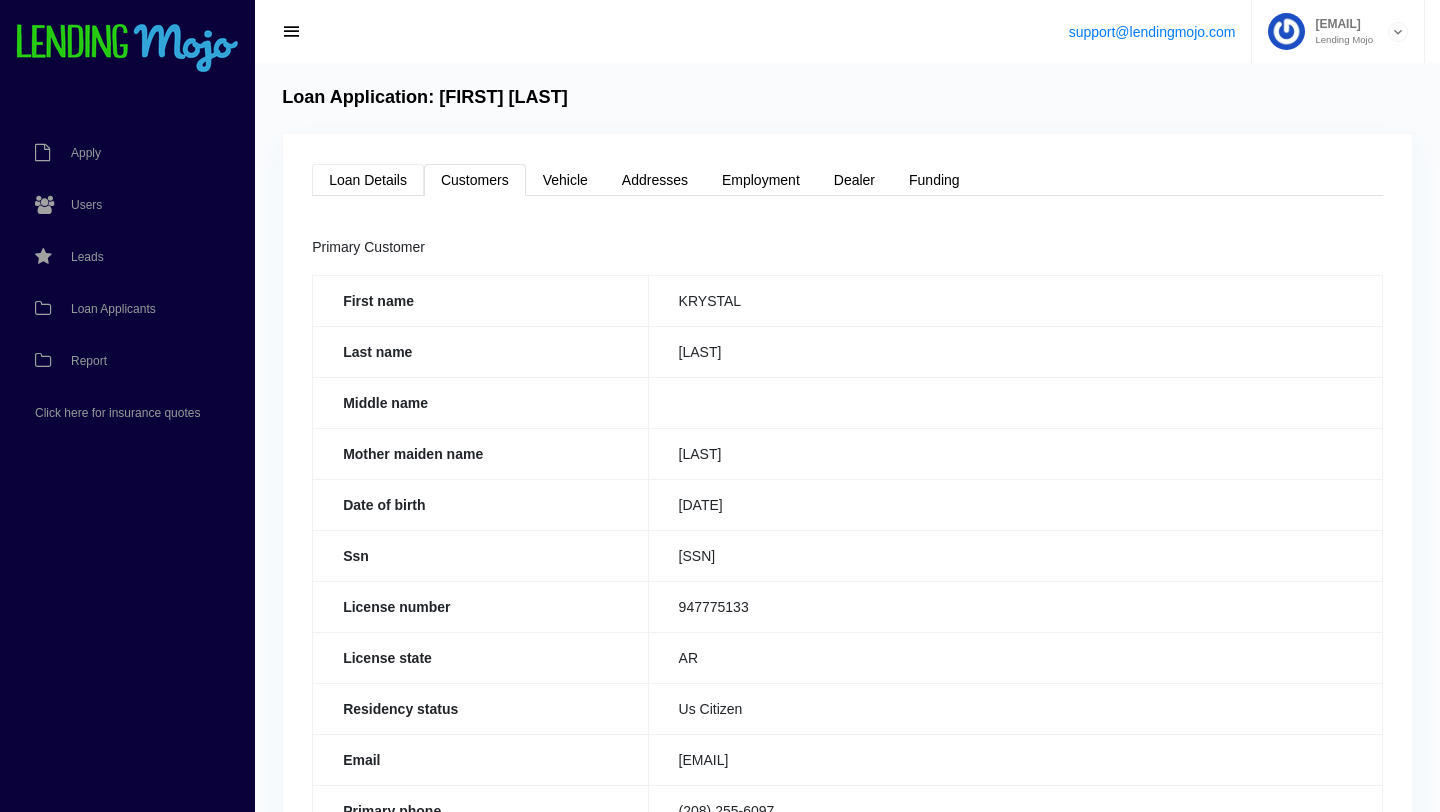 click on "Loan Details" at bounding box center (368, 180) 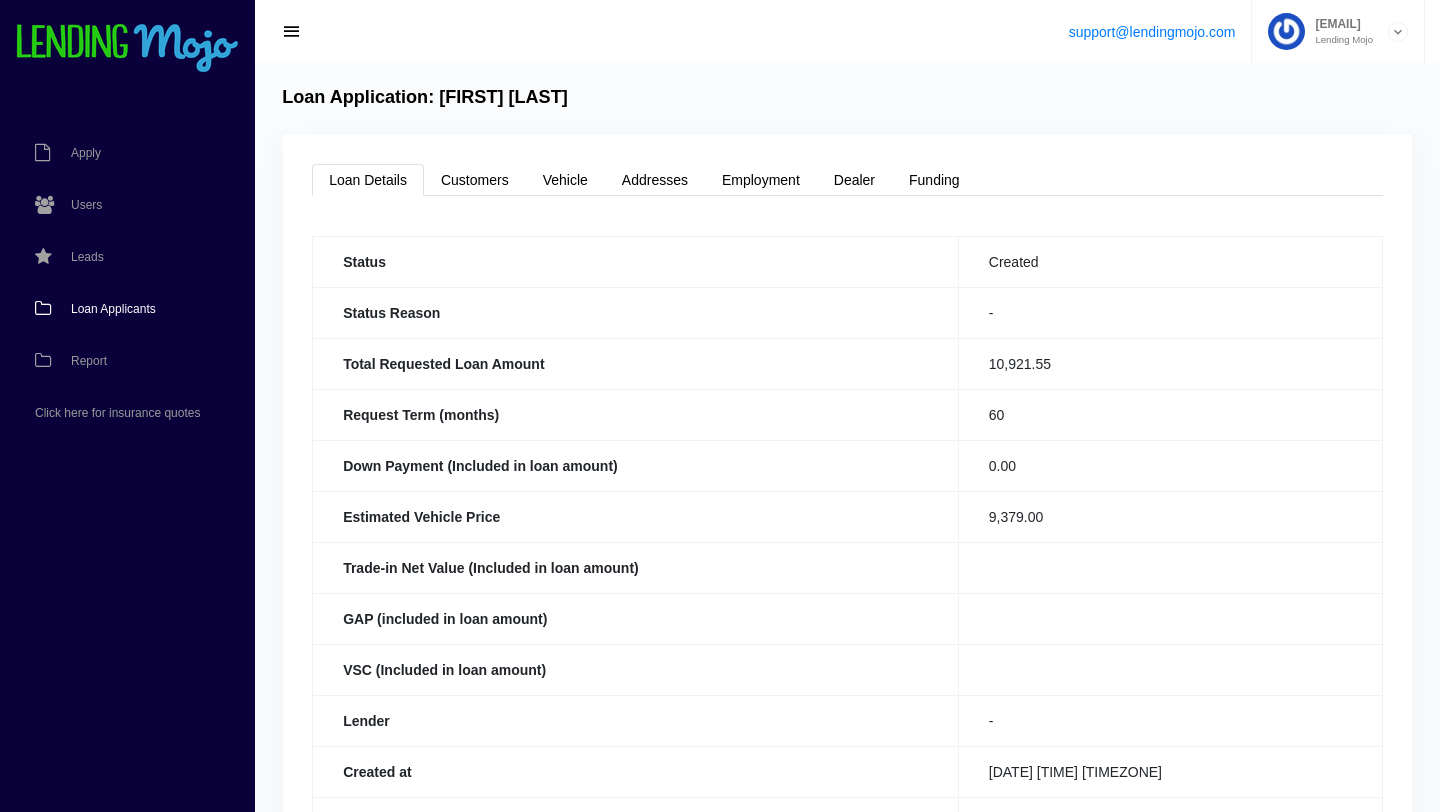 click on "Loan Applicants" at bounding box center (113, 309) 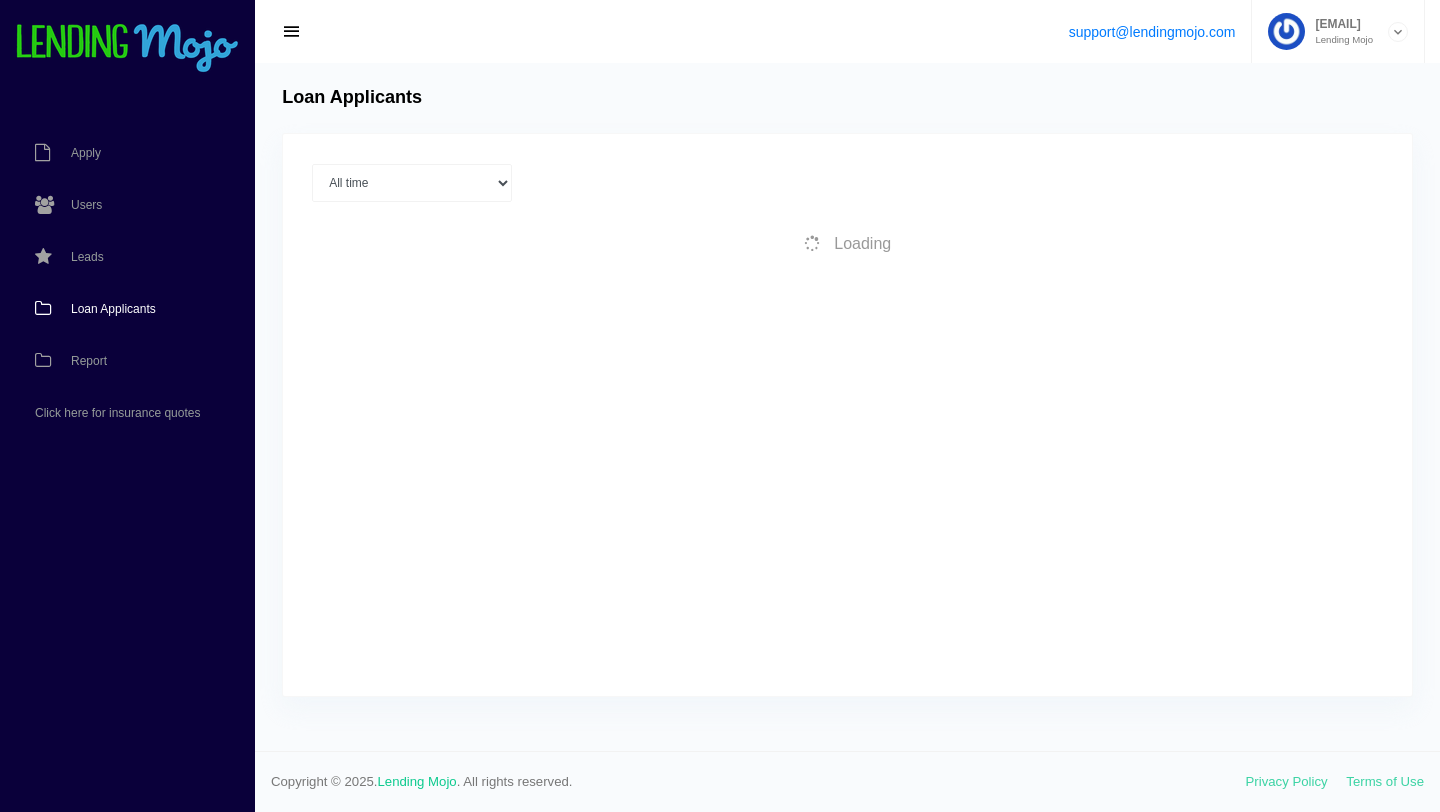 scroll, scrollTop: 0, scrollLeft: 0, axis: both 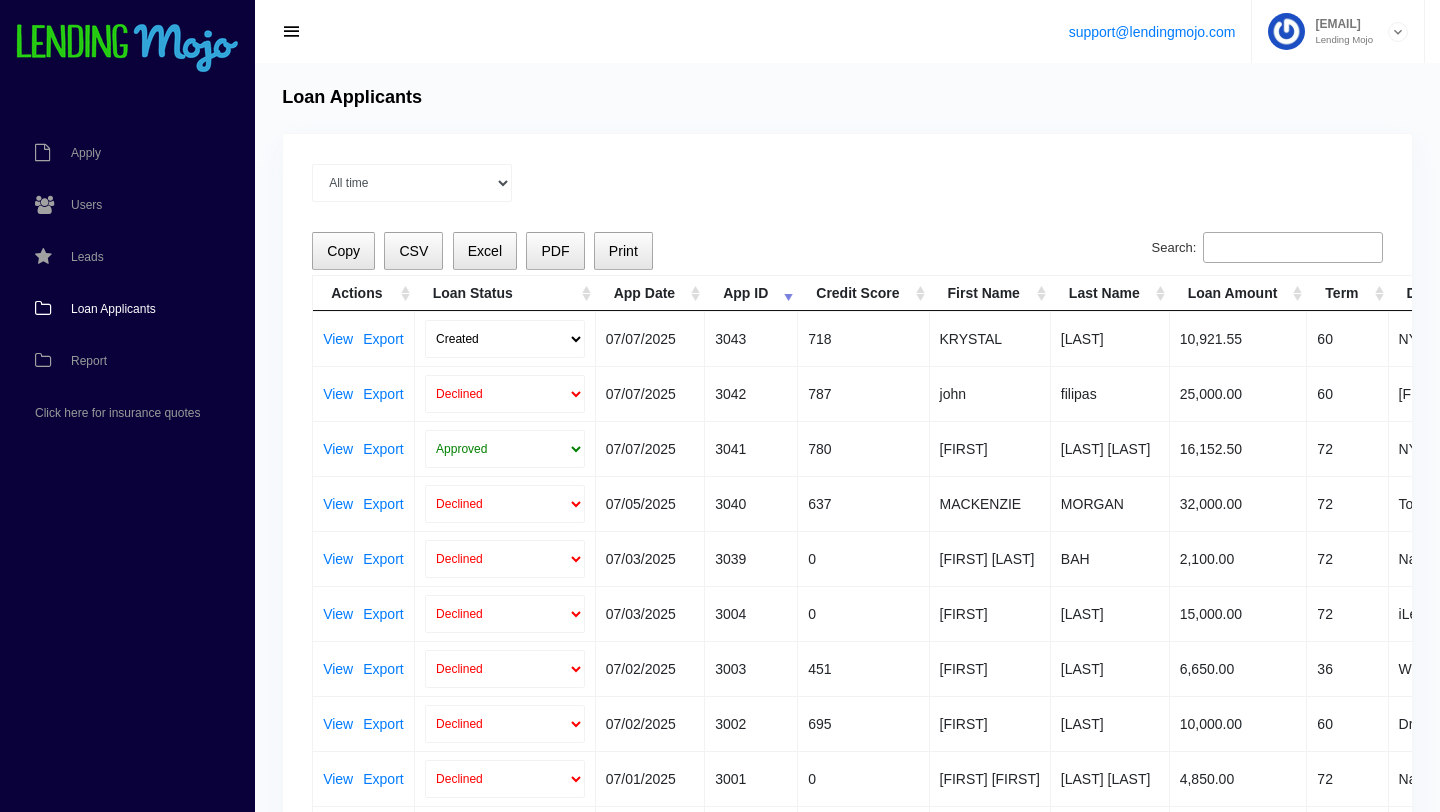 click on "Search:" at bounding box center (1293, 248) 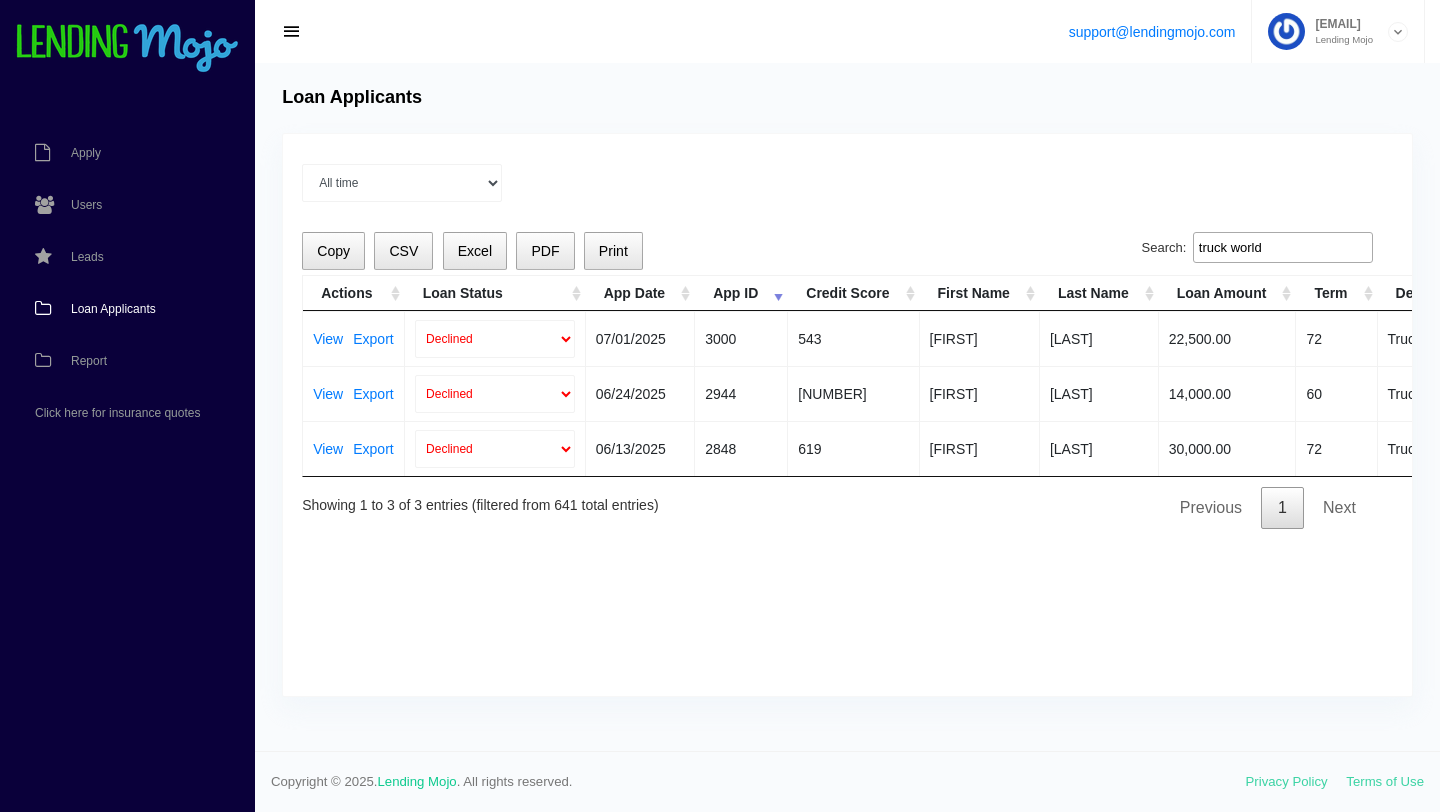 scroll, scrollTop: 0, scrollLeft: 0, axis: both 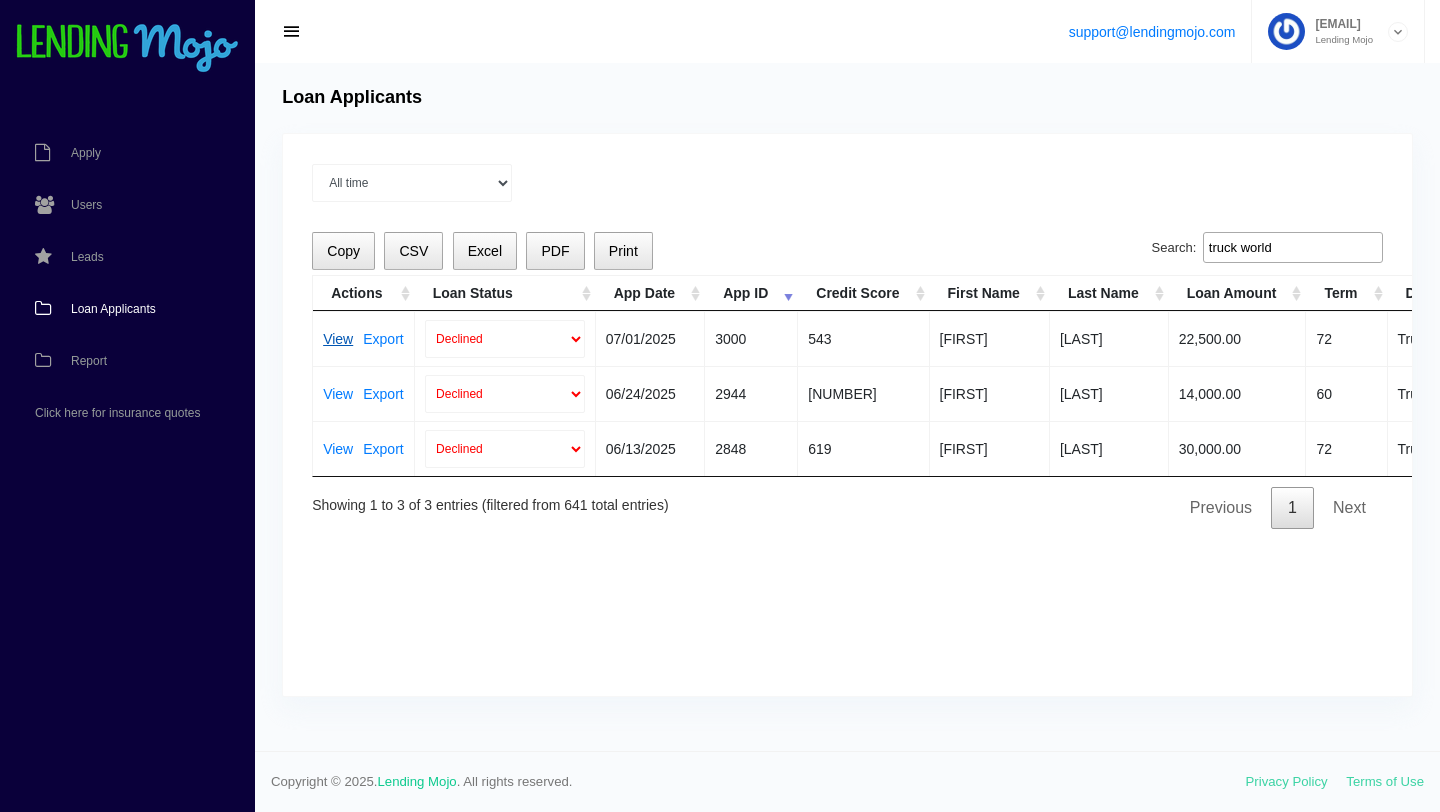 type on "truck world" 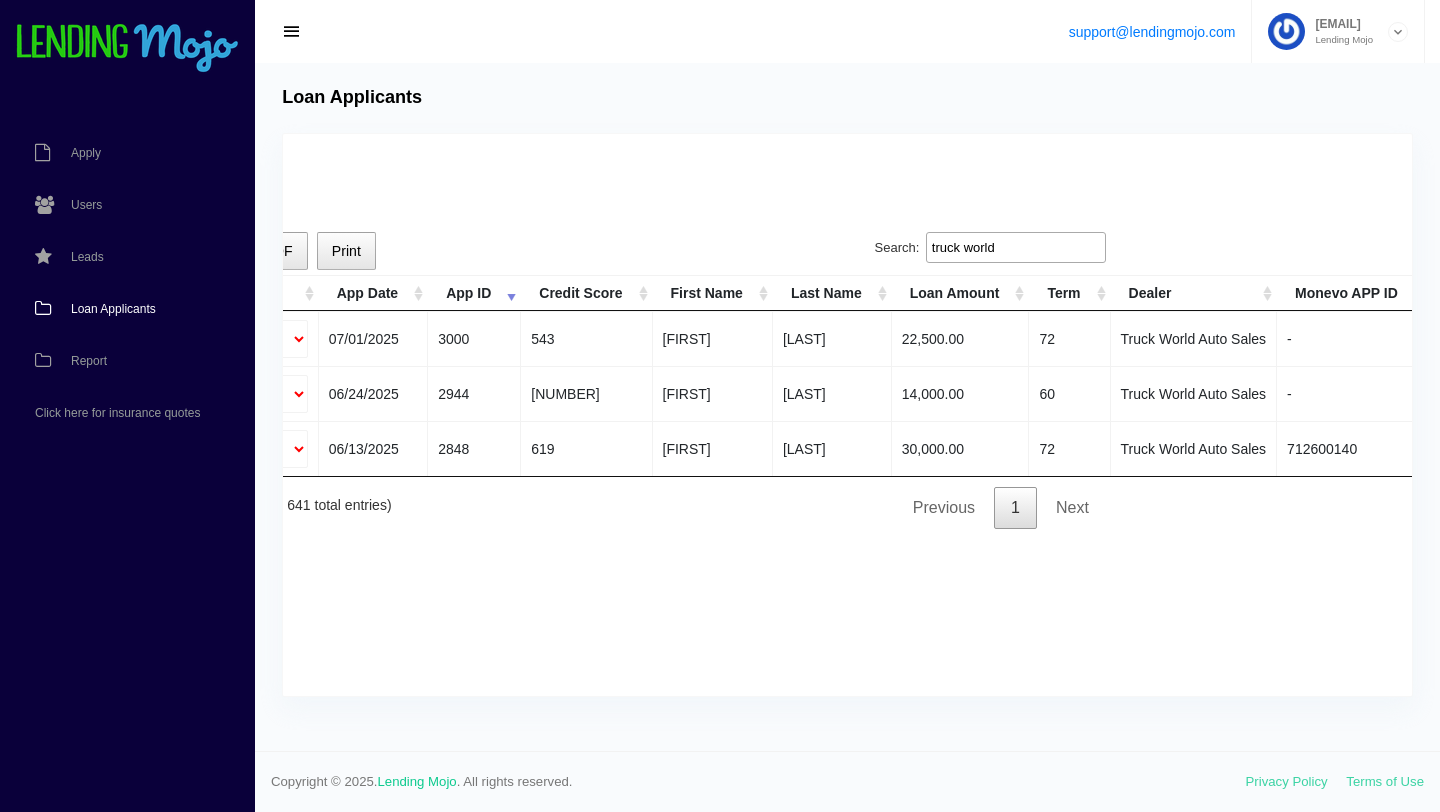 scroll, scrollTop: 0, scrollLeft: 0, axis: both 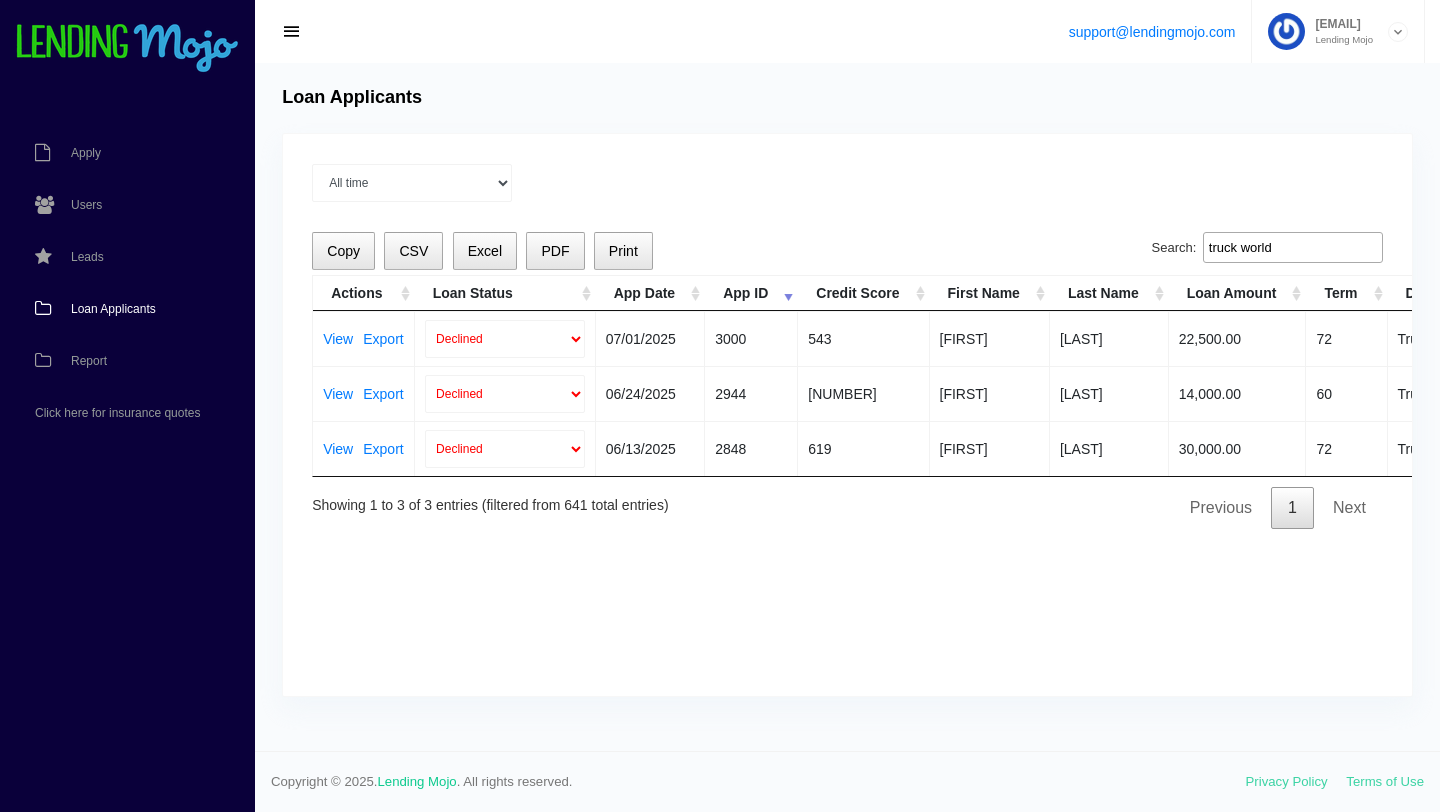 click on "Loan Applicants" at bounding box center [117, 309] 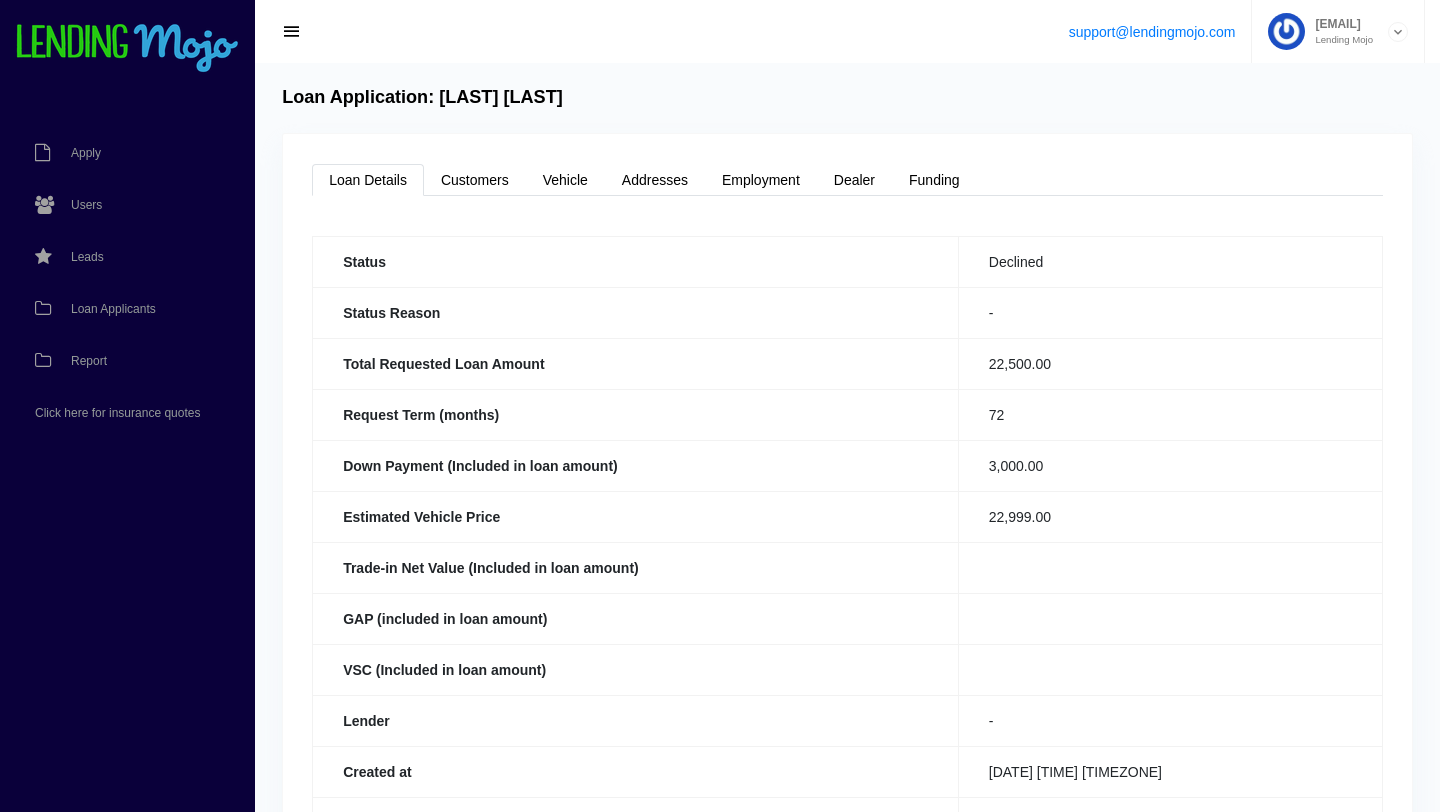 scroll, scrollTop: 0, scrollLeft: 0, axis: both 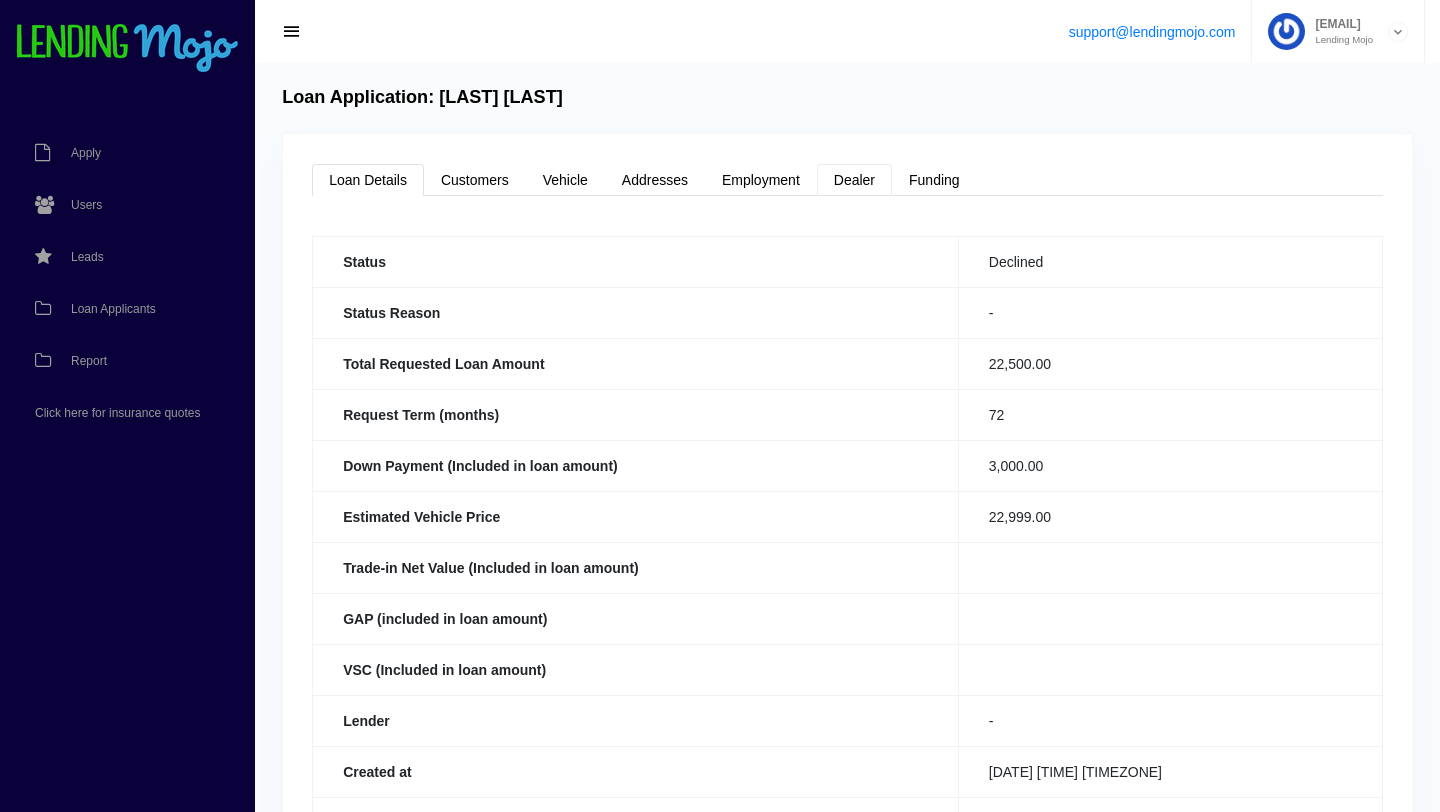click on "Dealer" at bounding box center [854, 180] 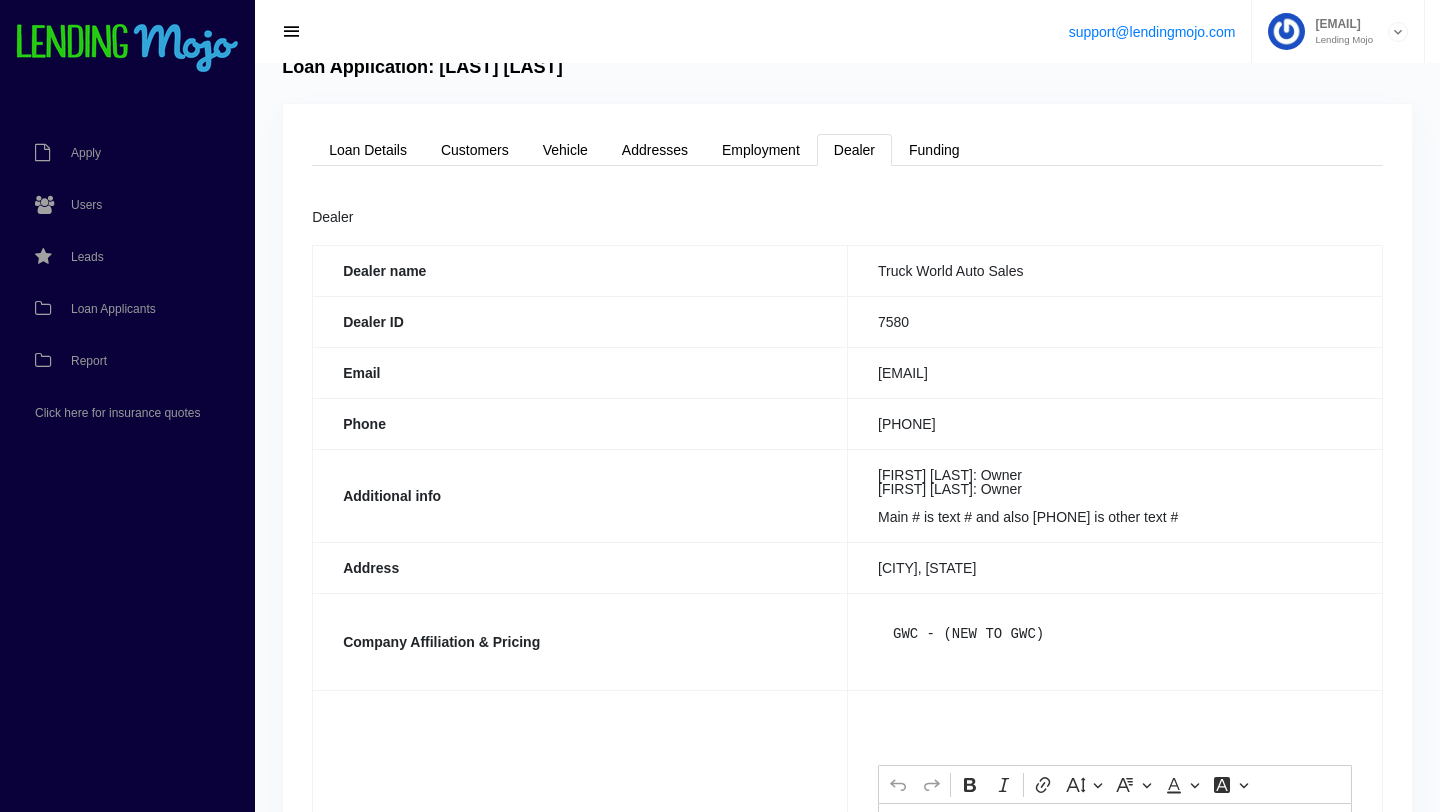 scroll, scrollTop: 0, scrollLeft: 0, axis: both 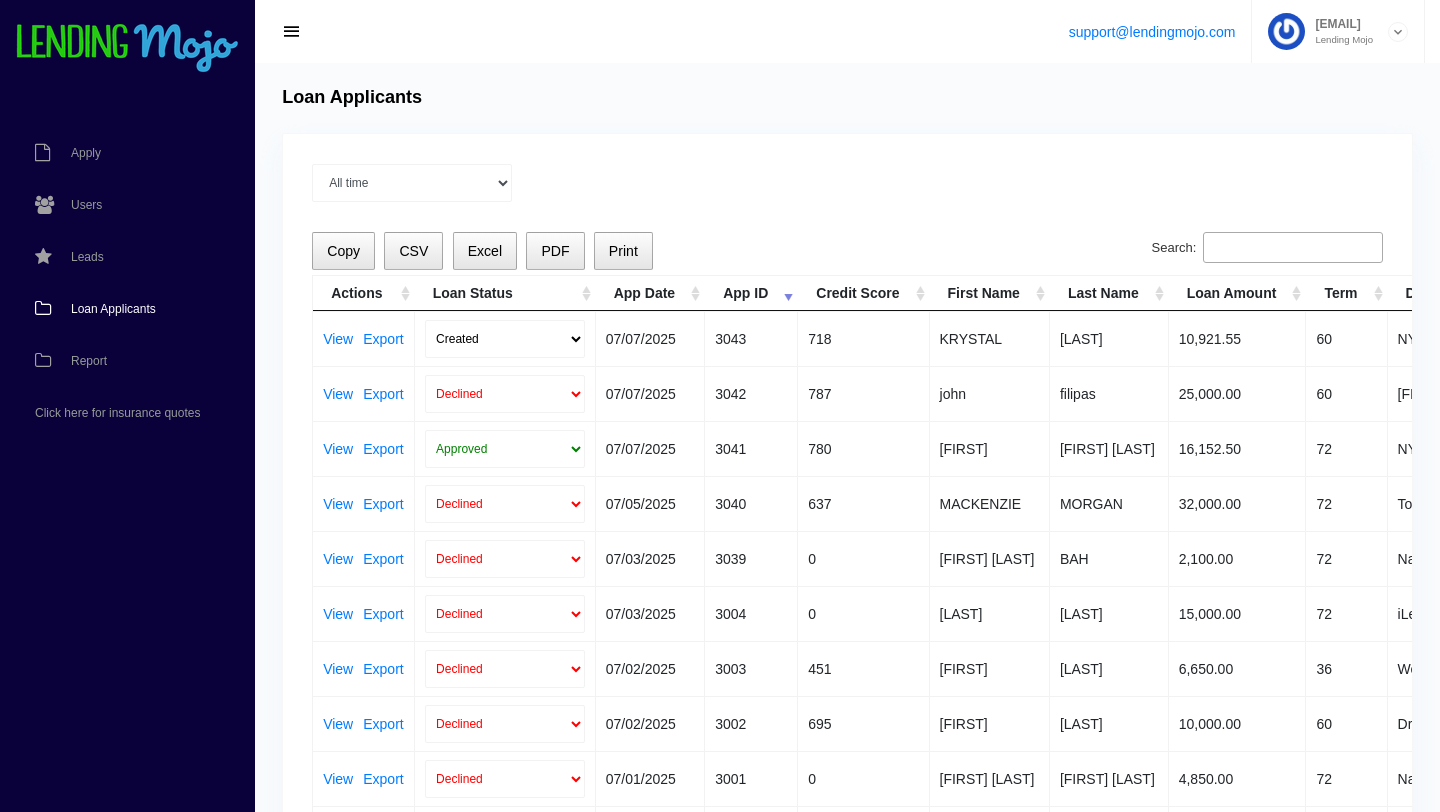 click on "Loan Applicants" at bounding box center [113, 309] 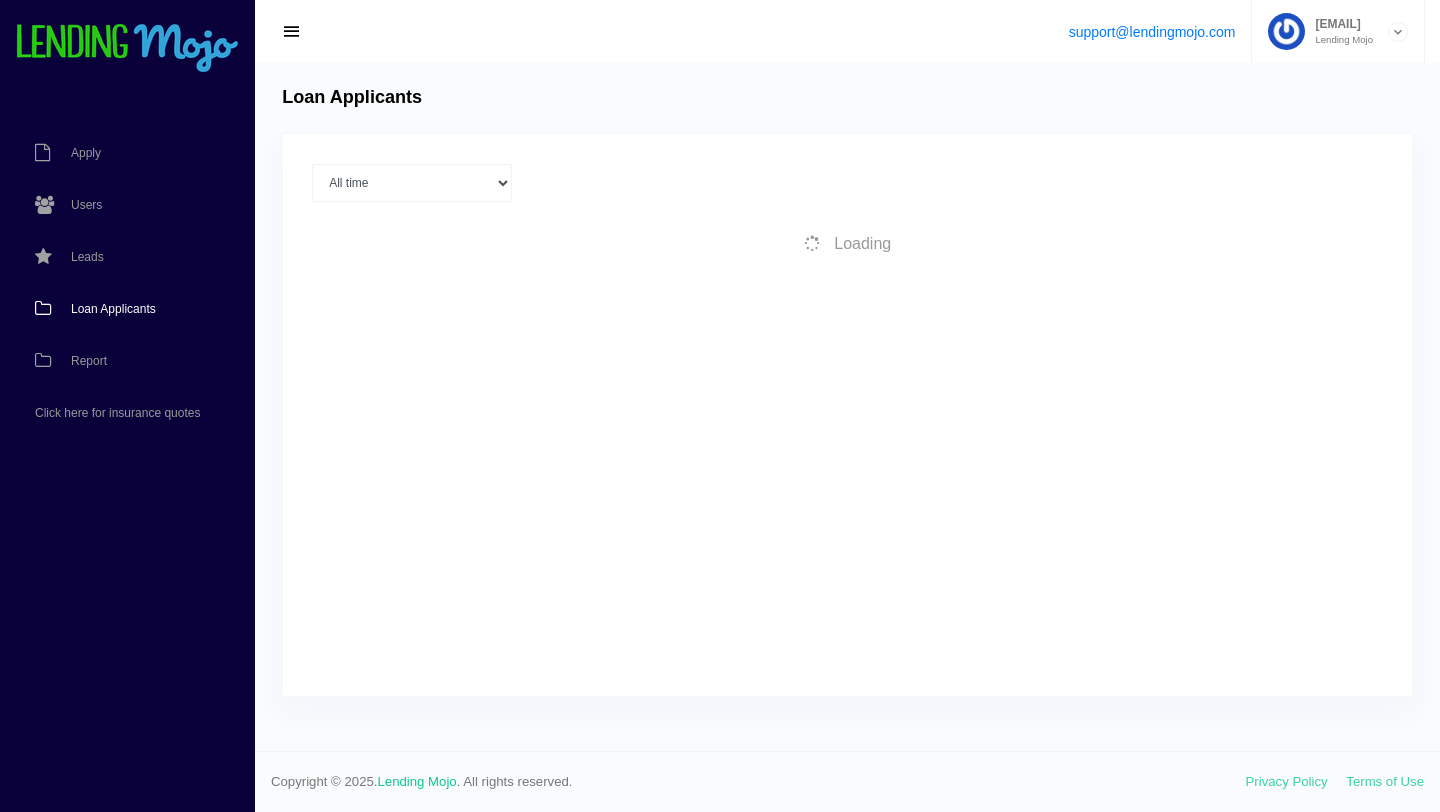 scroll, scrollTop: 0, scrollLeft: 0, axis: both 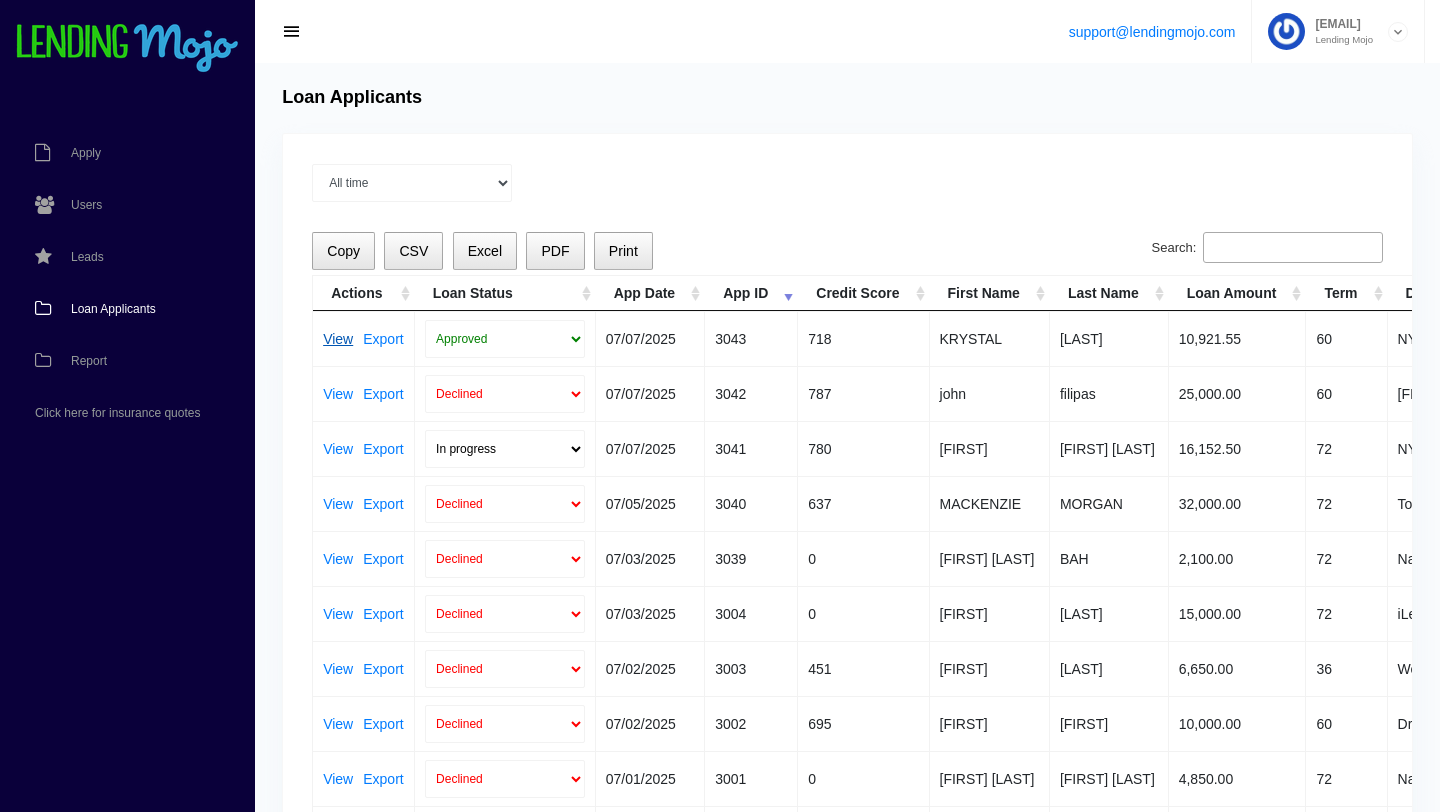 click on "View" at bounding box center (338, 339) 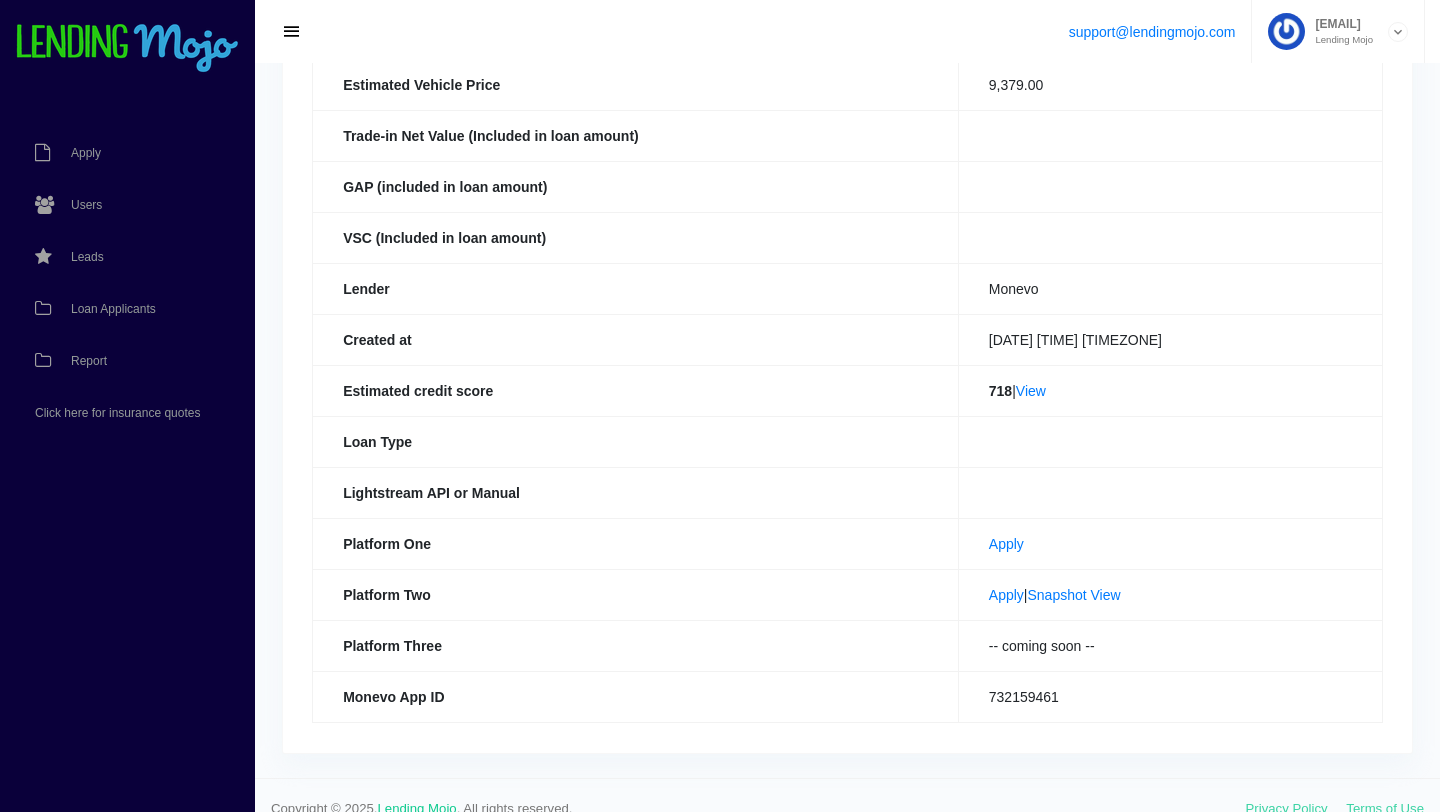 scroll, scrollTop: 458, scrollLeft: 0, axis: vertical 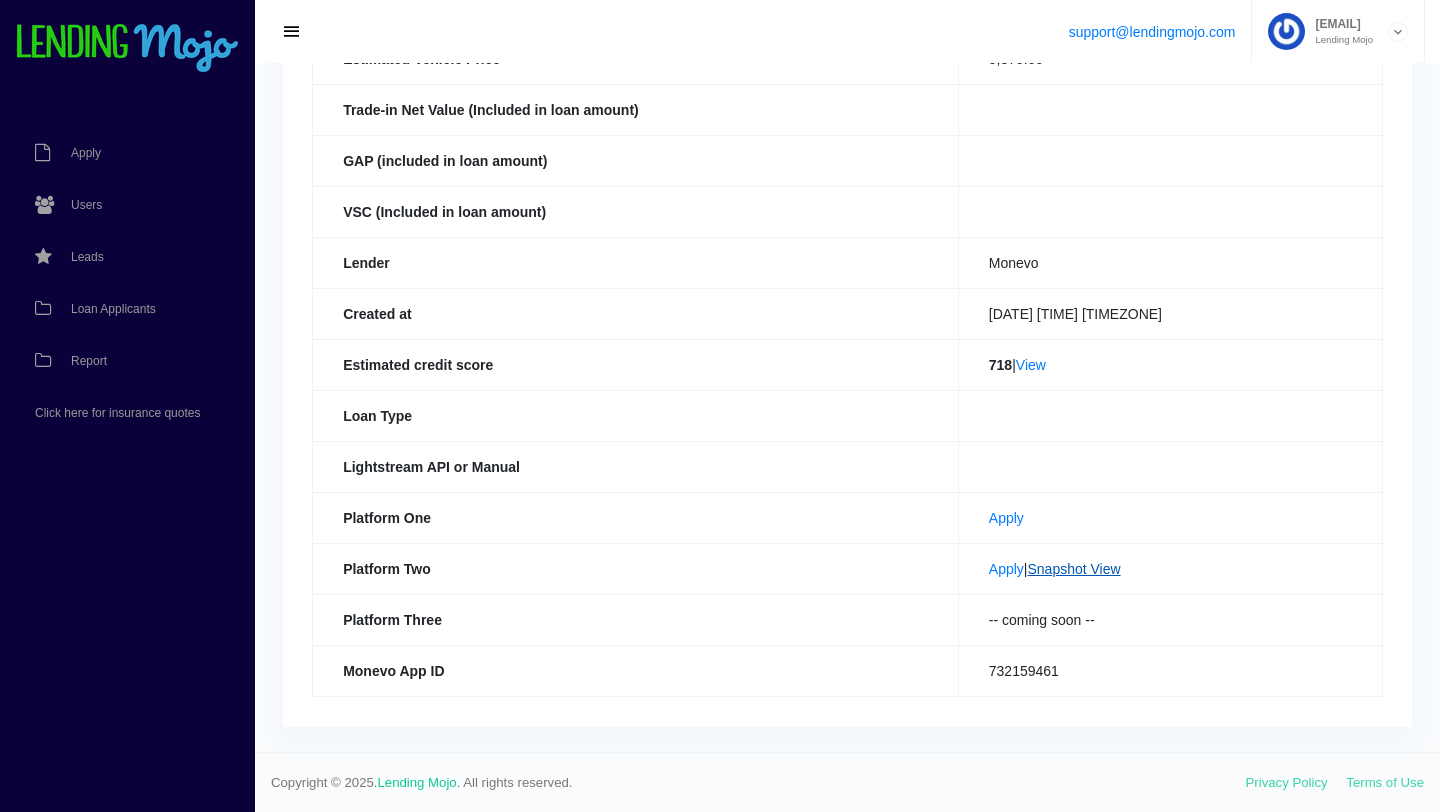 click on "Snapshot View" at bounding box center (1073, 569) 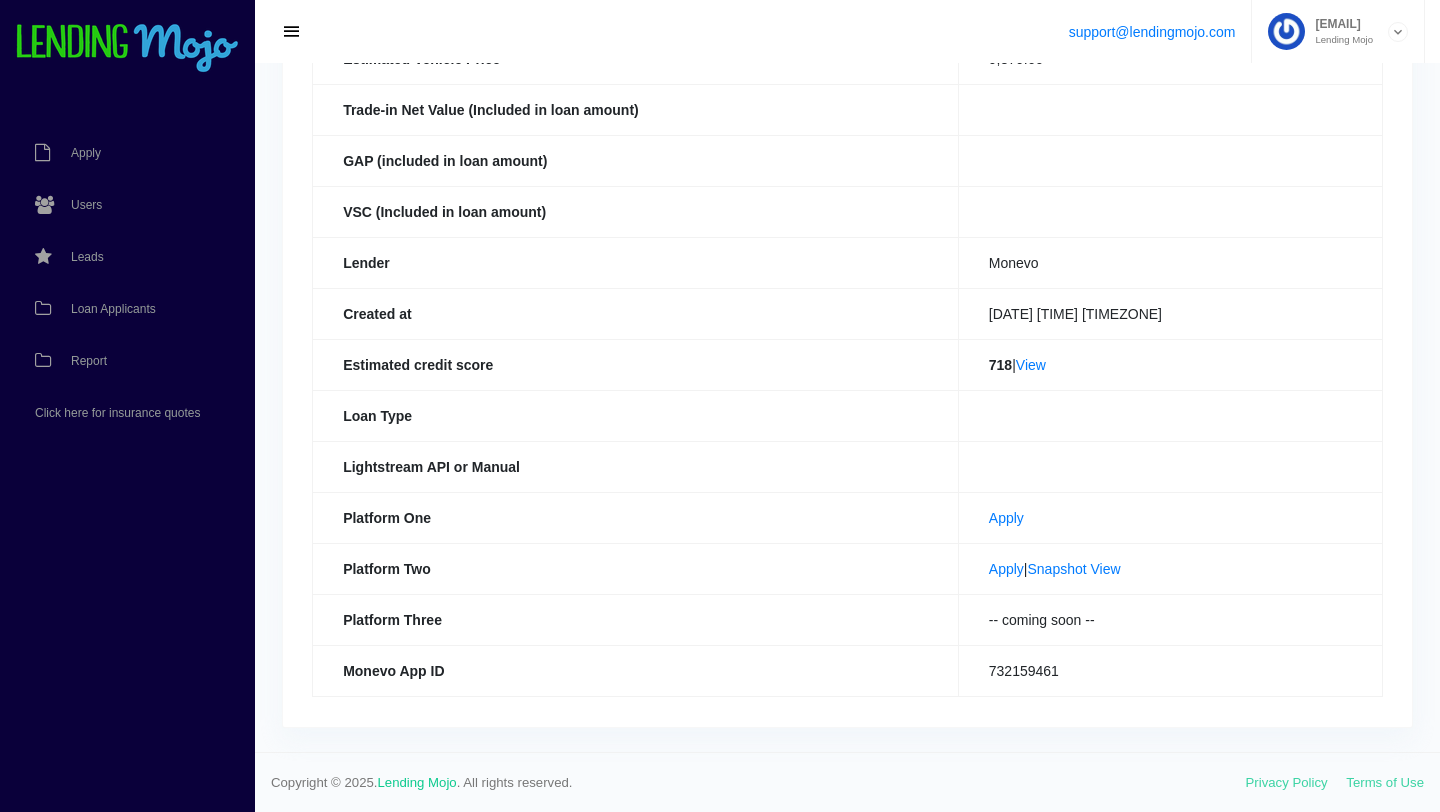 scroll, scrollTop: 0, scrollLeft: 0, axis: both 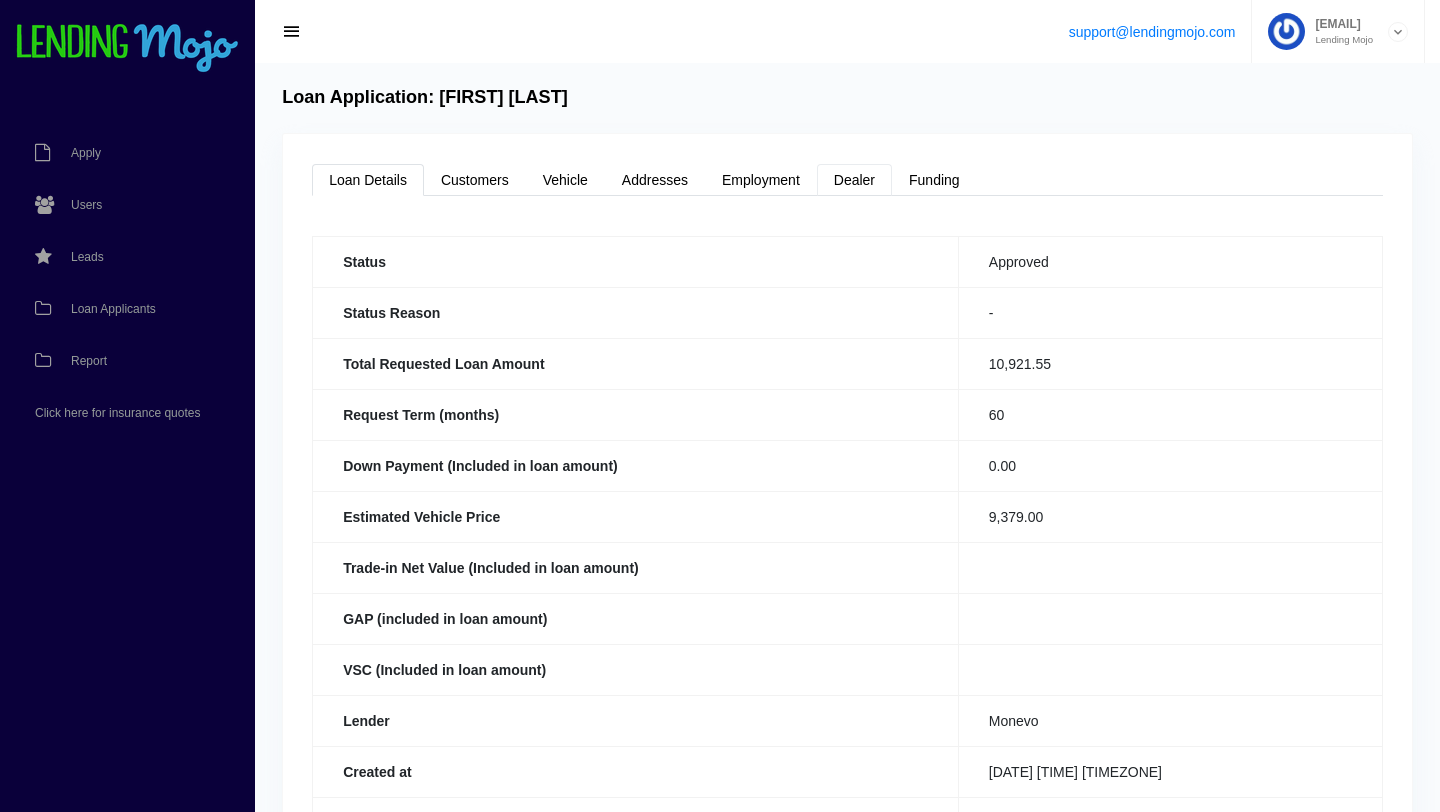 click on "Dealer" at bounding box center [854, 180] 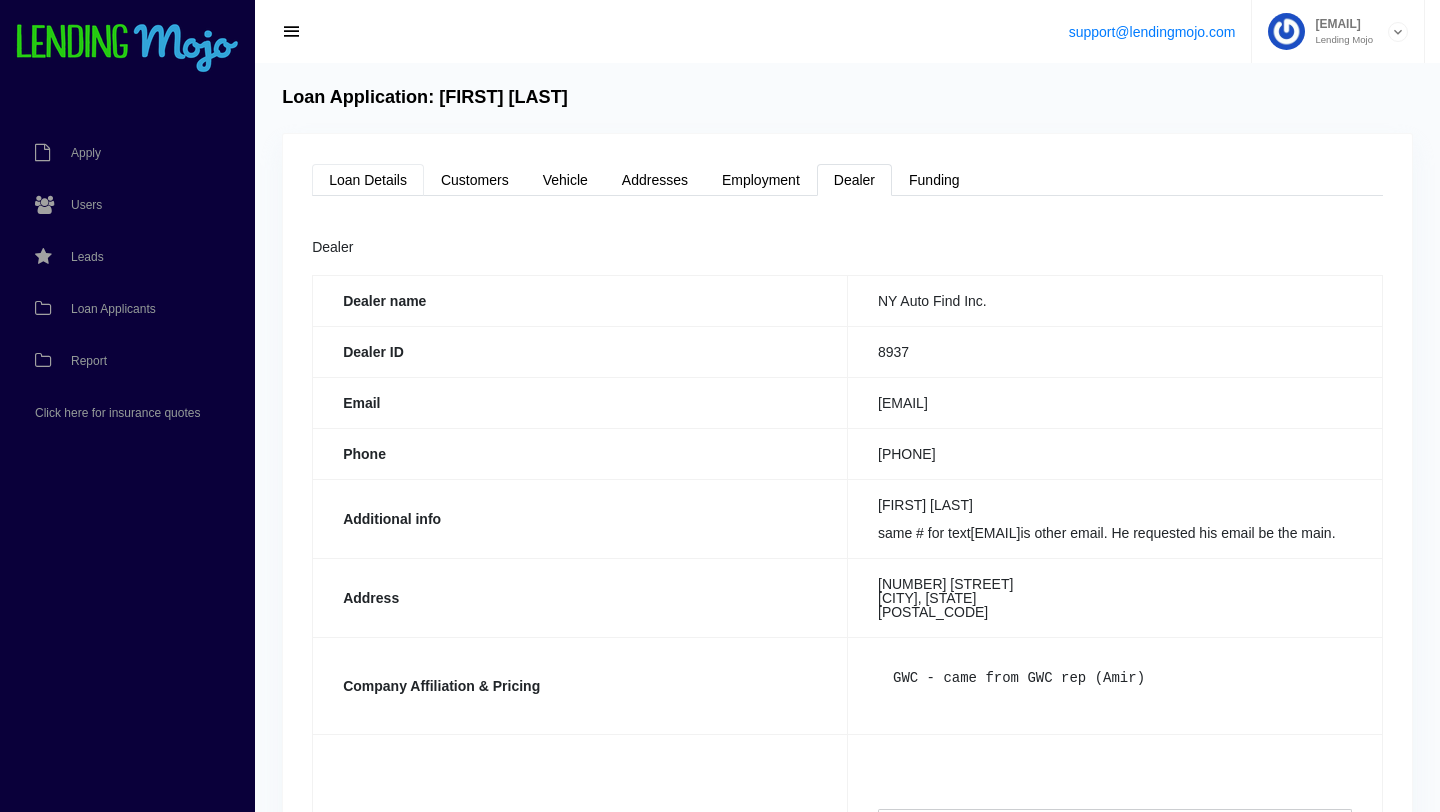 click on "Loan Details" at bounding box center [368, 180] 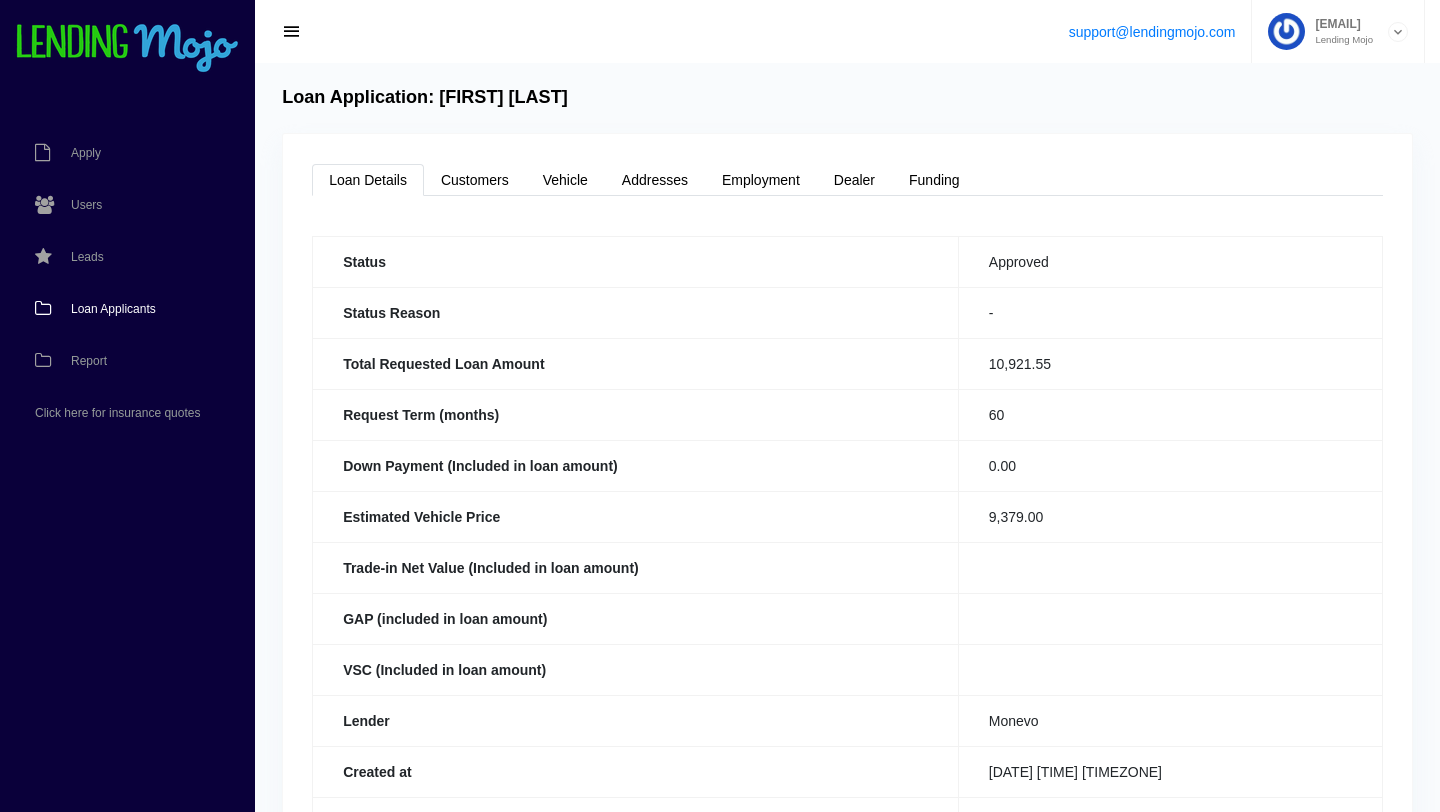 click on "Loan Applicants" at bounding box center (113, 309) 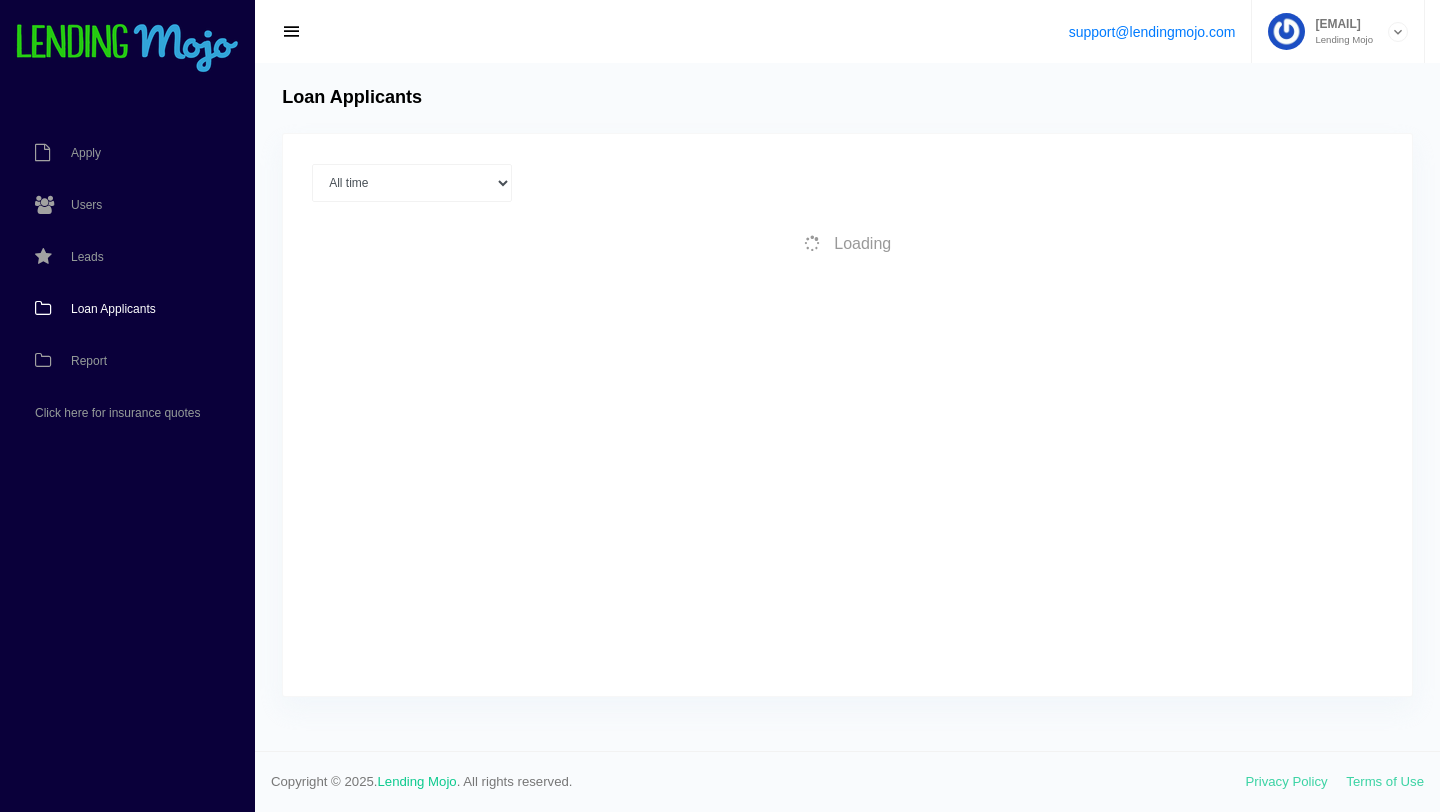 scroll, scrollTop: 0, scrollLeft: 0, axis: both 